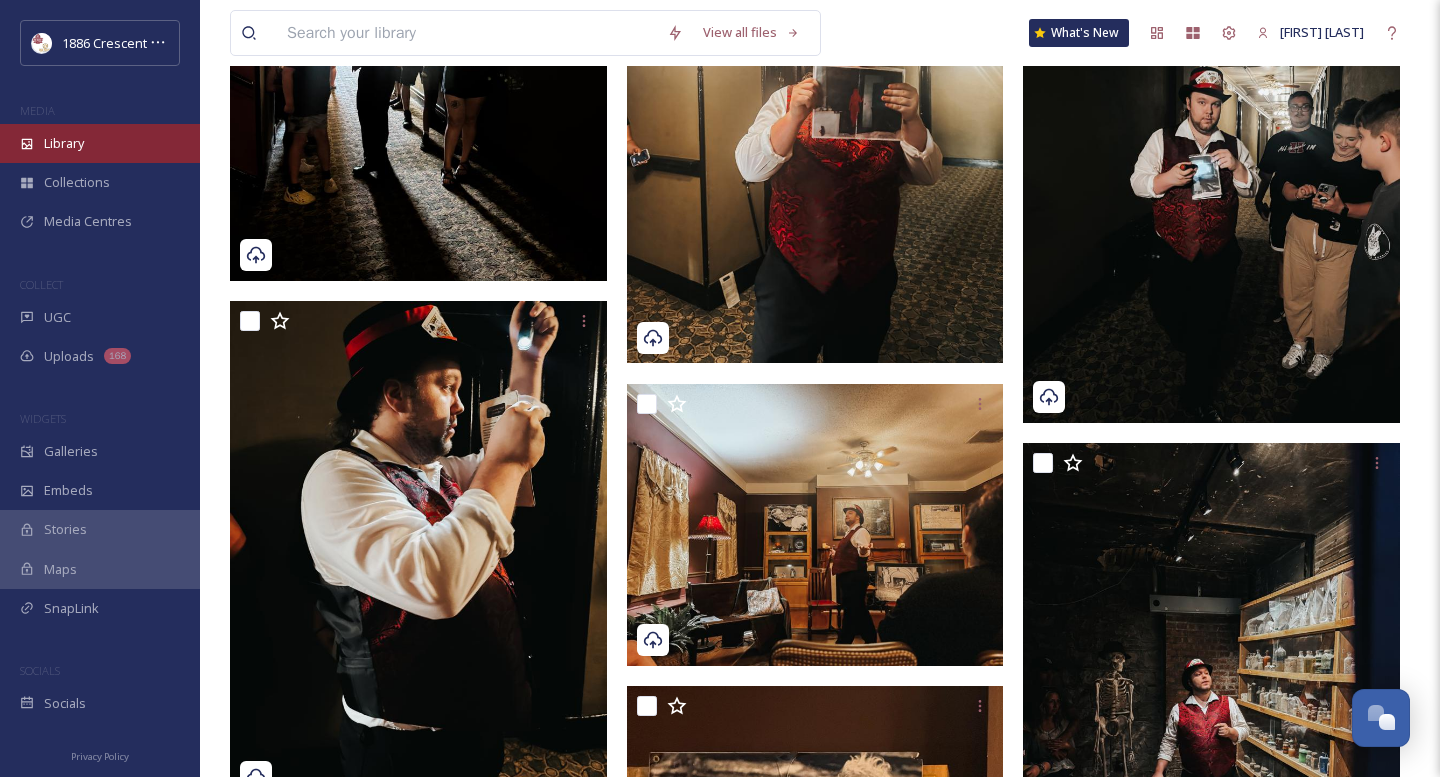 click on "Library" at bounding box center [64, 143] 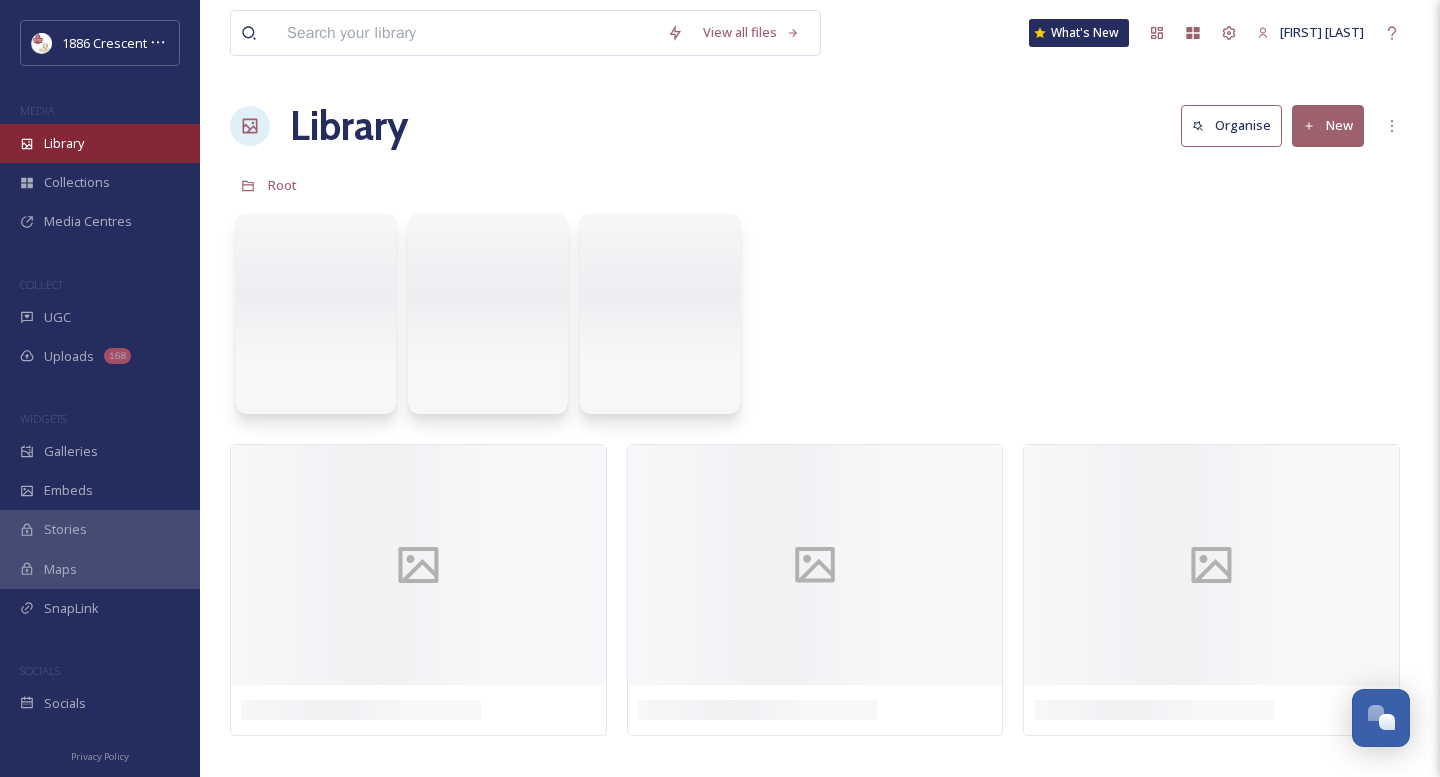 scroll, scrollTop: 0, scrollLeft: 0, axis: both 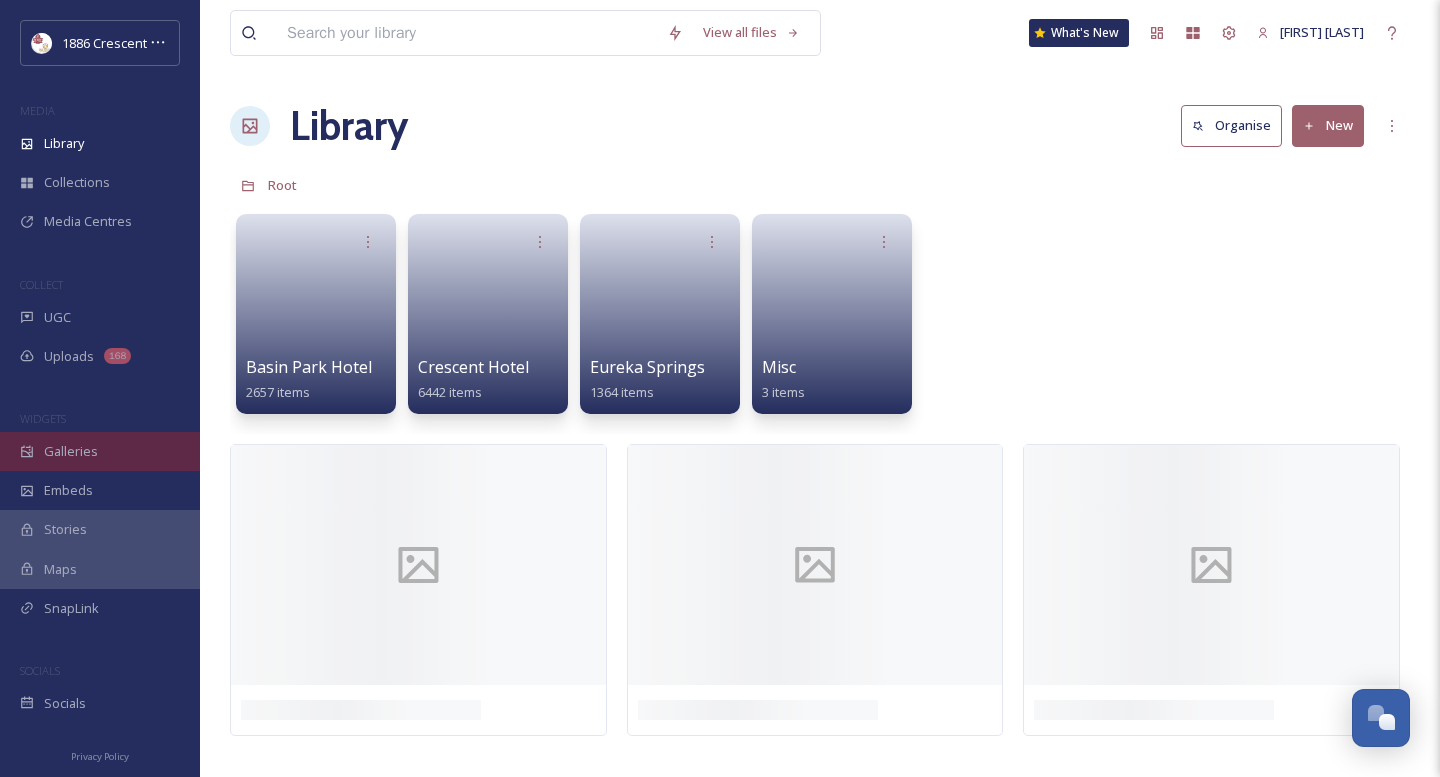 click on "Galleries" at bounding box center (71, 451) 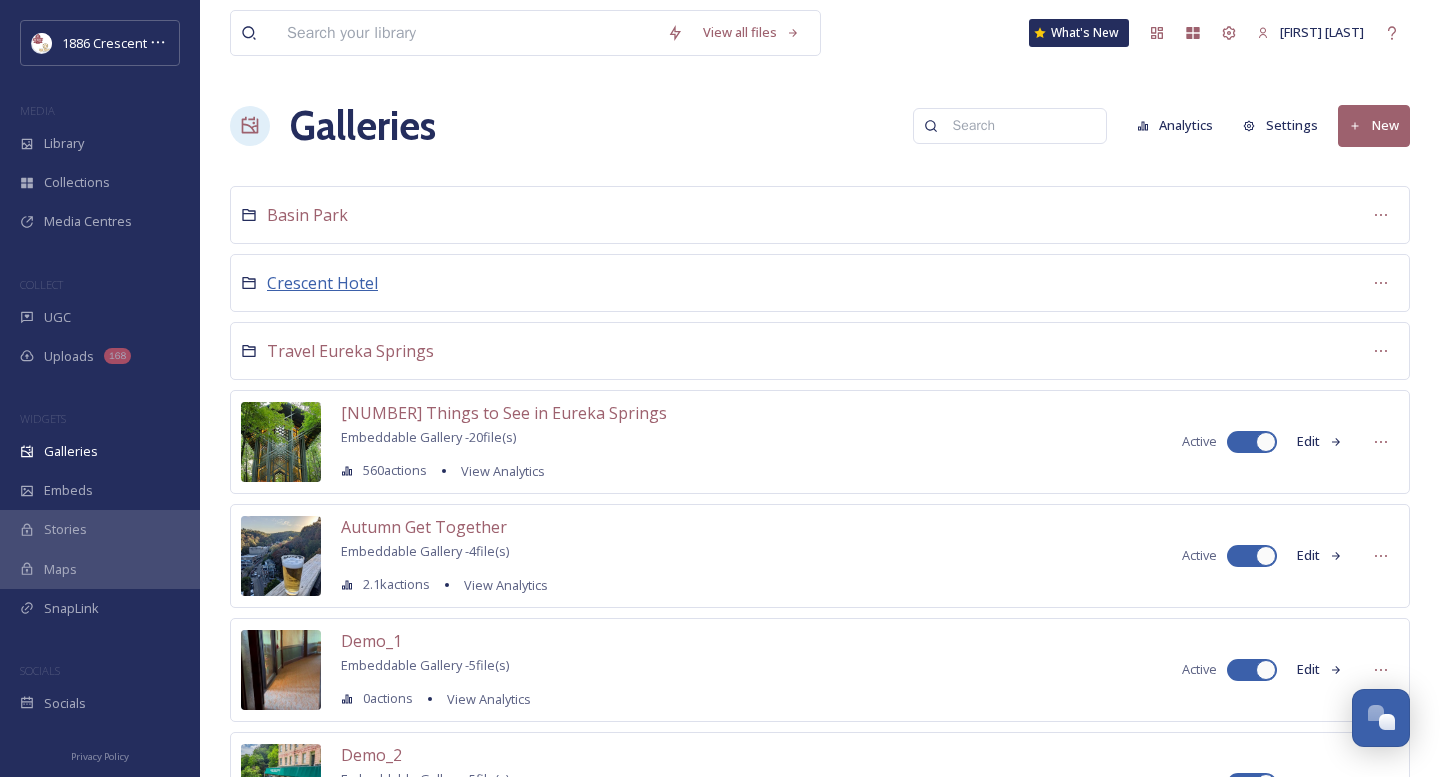 click on "Crescent Hotel" at bounding box center [322, 283] 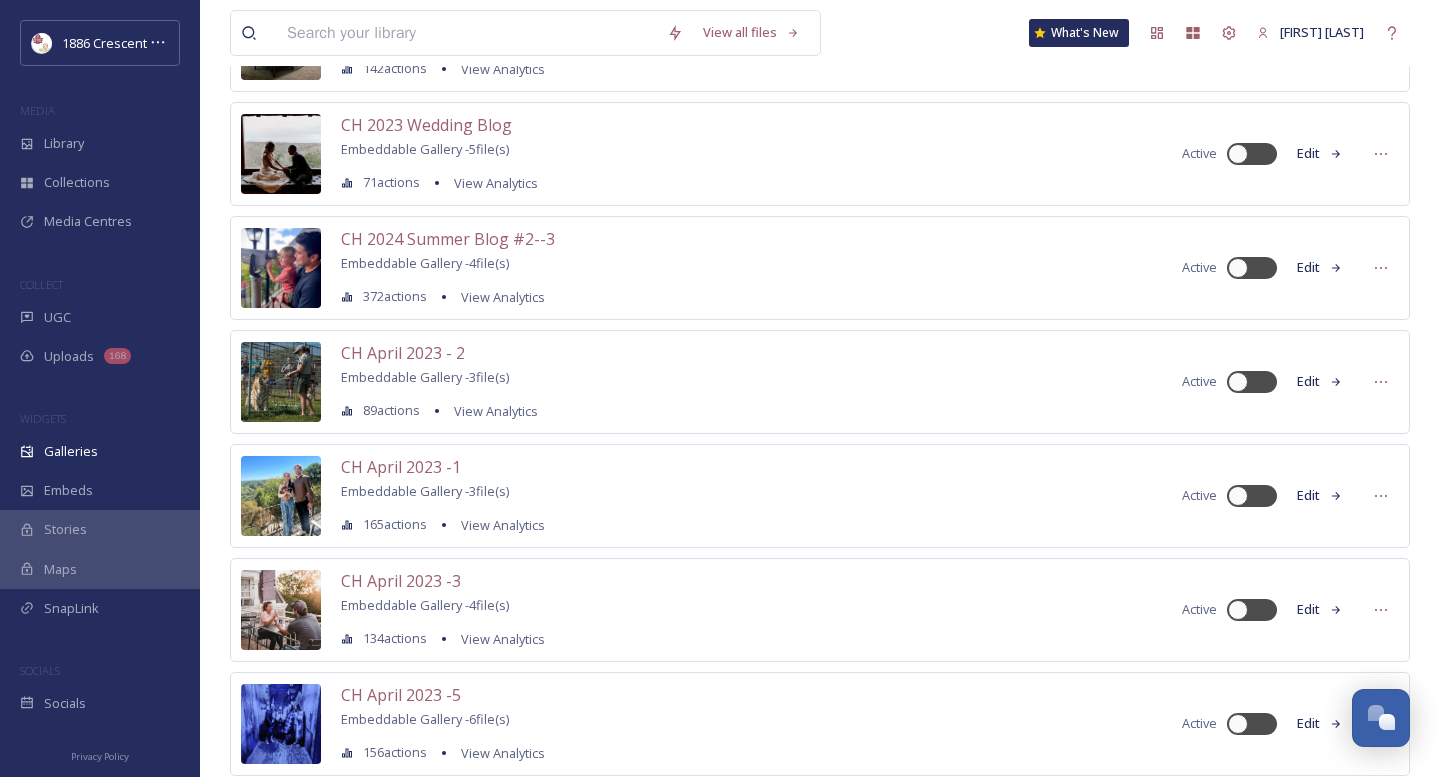 scroll, scrollTop: 3743, scrollLeft: 0, axis: vertical 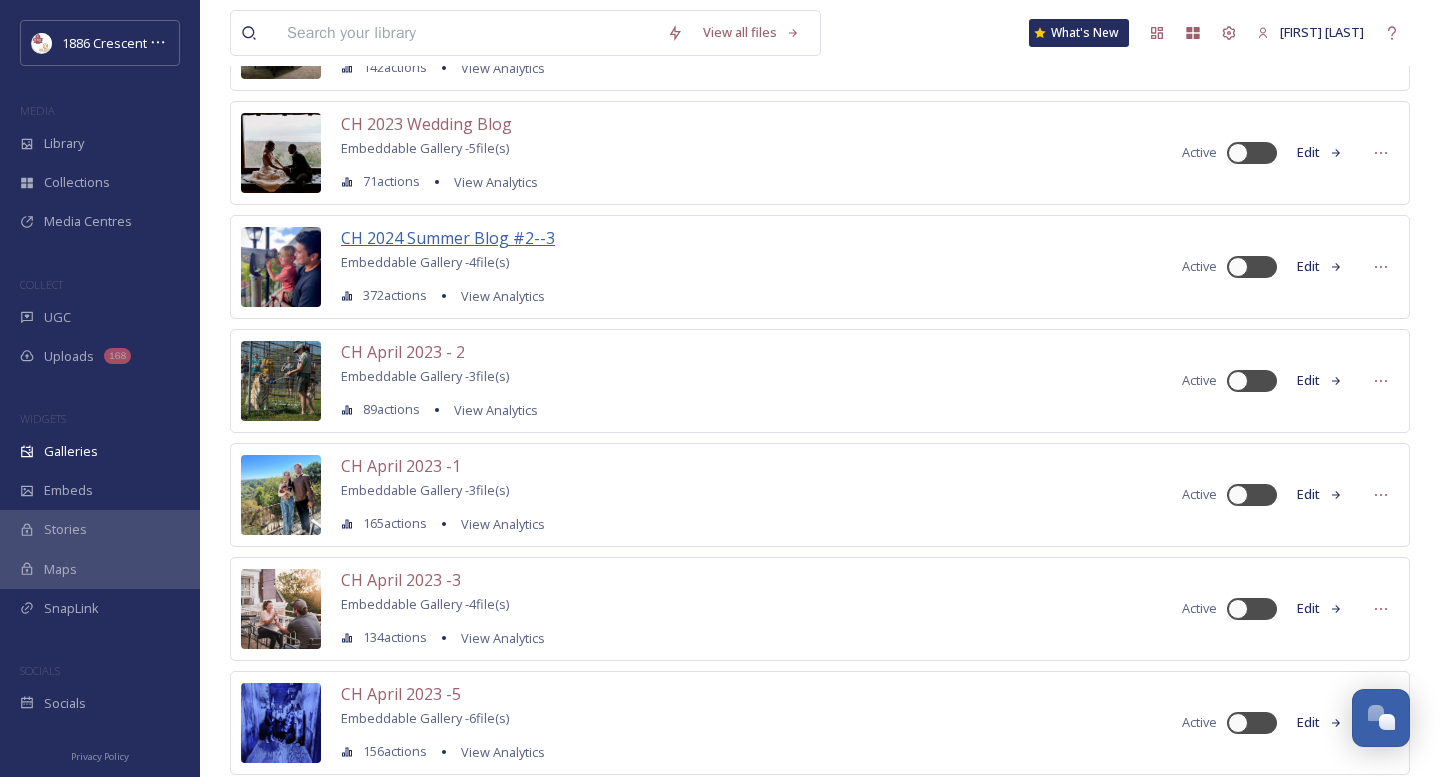 click on "CH 2024 Summer Blog #2--3" at bounding box center [448, 238] 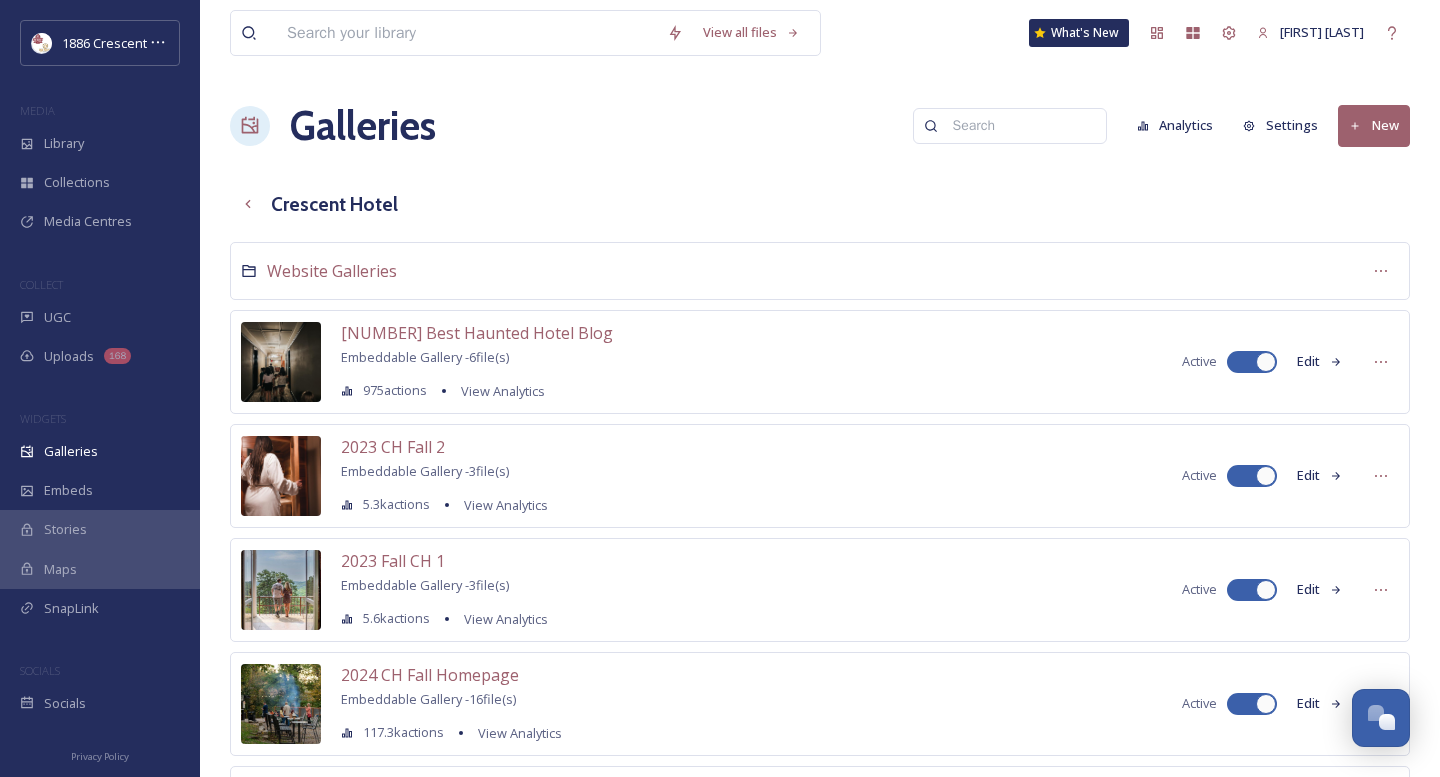 click at bounding box center (1019, 126) 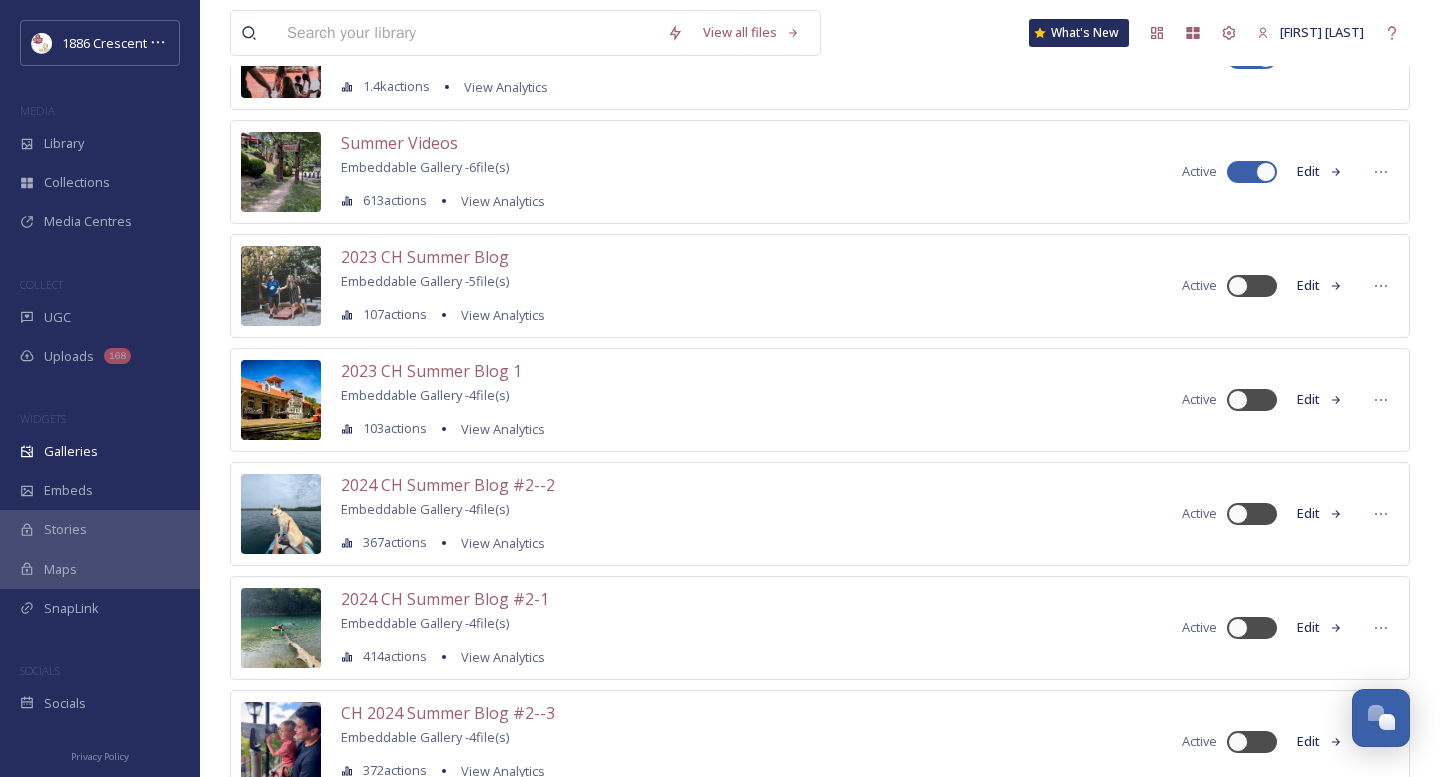 scroll, scrollTop: 0, scrollLeft: 0, axis: both 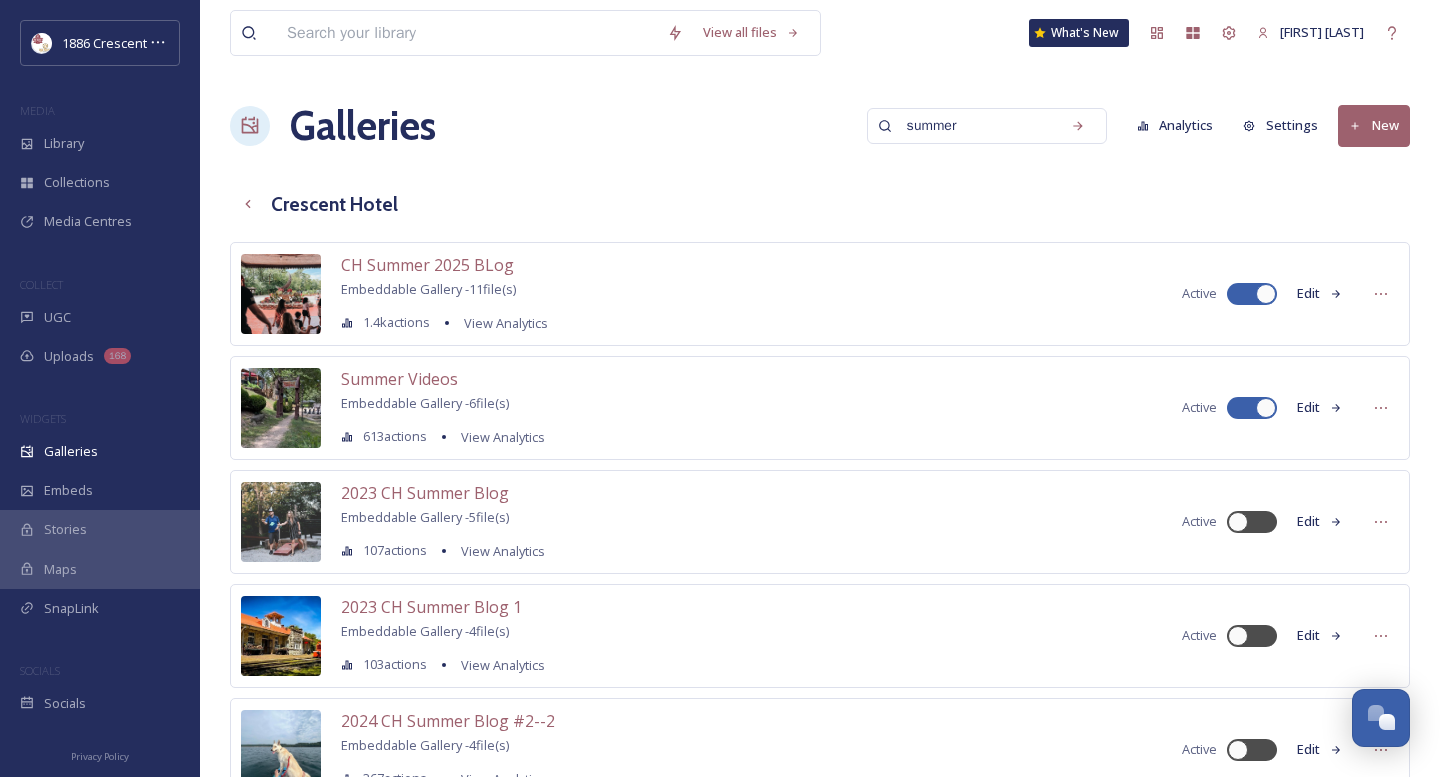 drag, startPoint x: 980, startPoint y: 134, endPoint x: 610, endPoint y: 130, distance: 370.0216 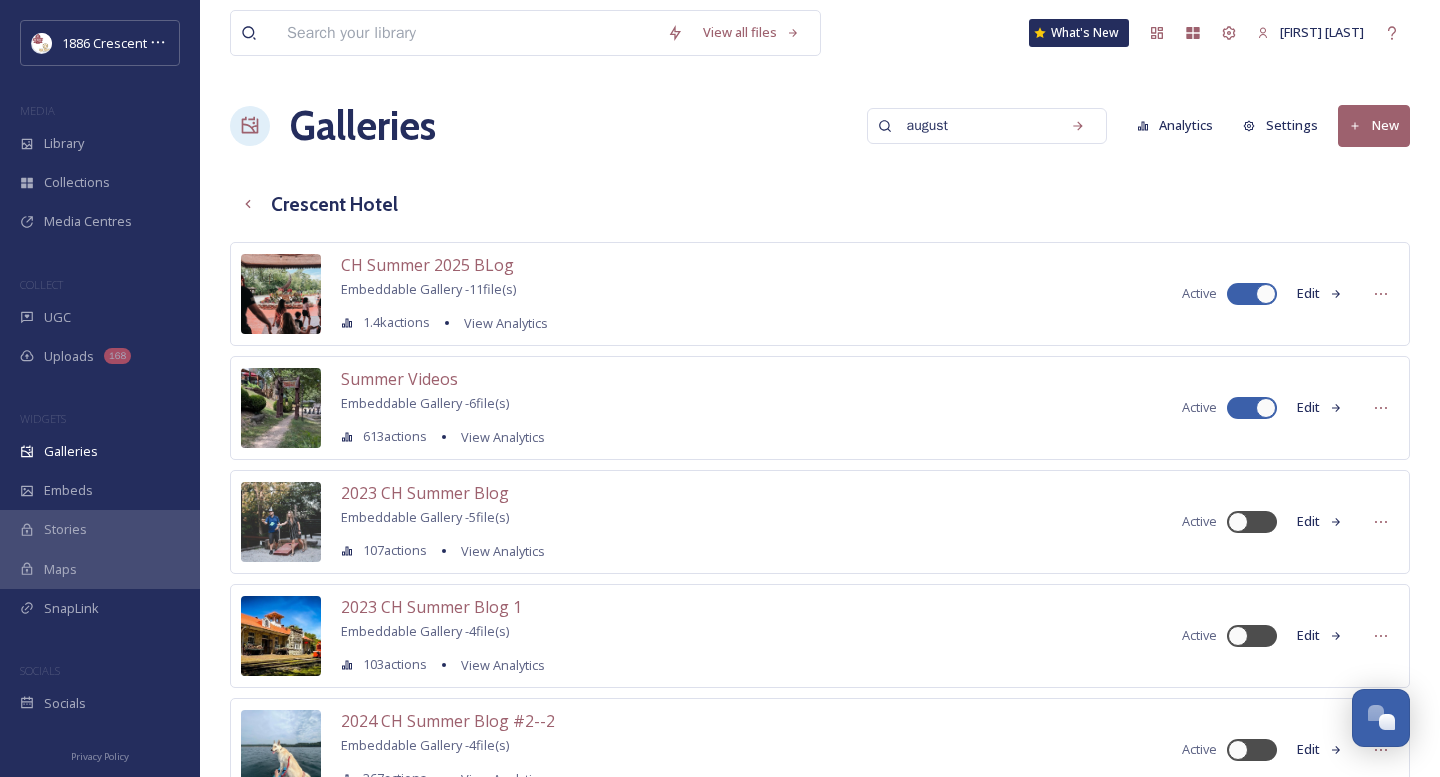 type on "august" 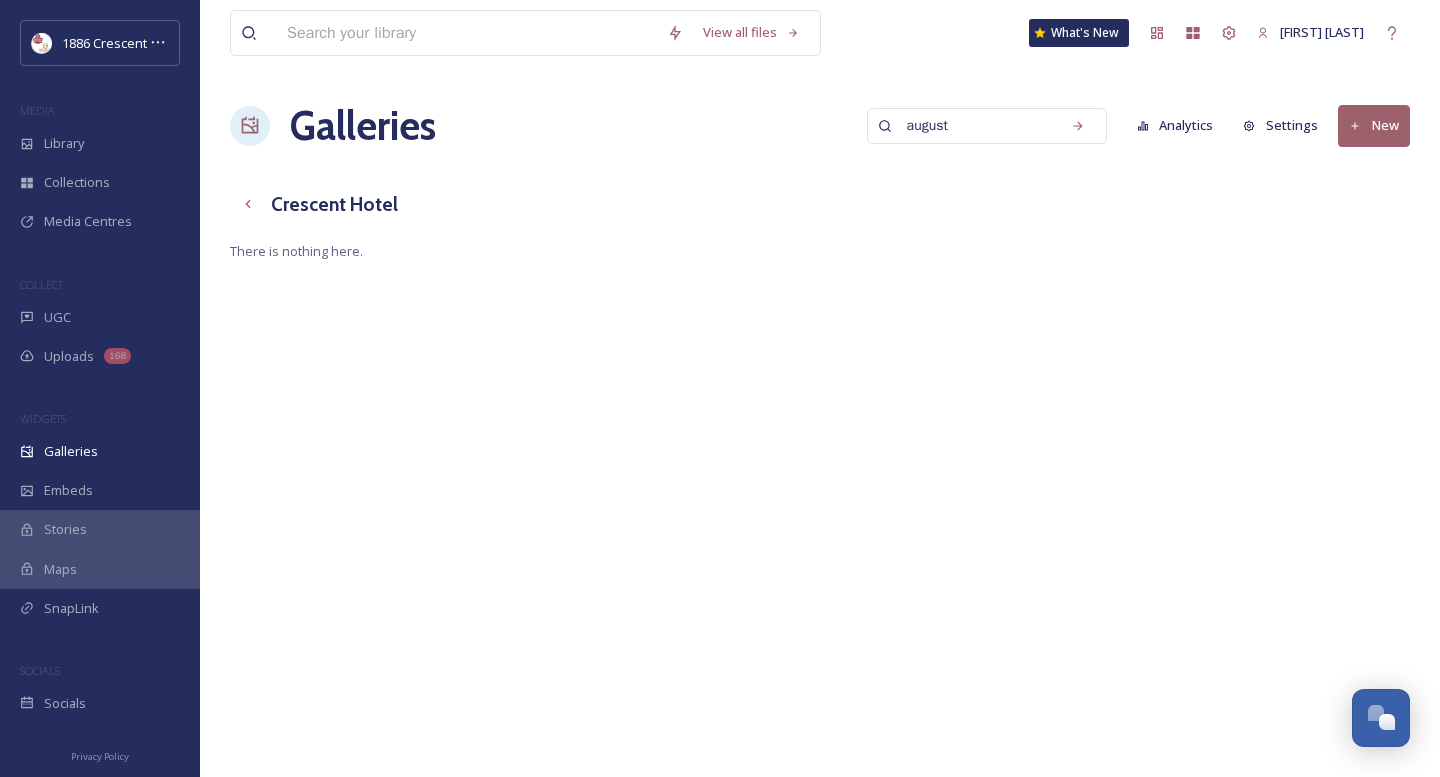 click on "New" at bounding box center [1374, 125] 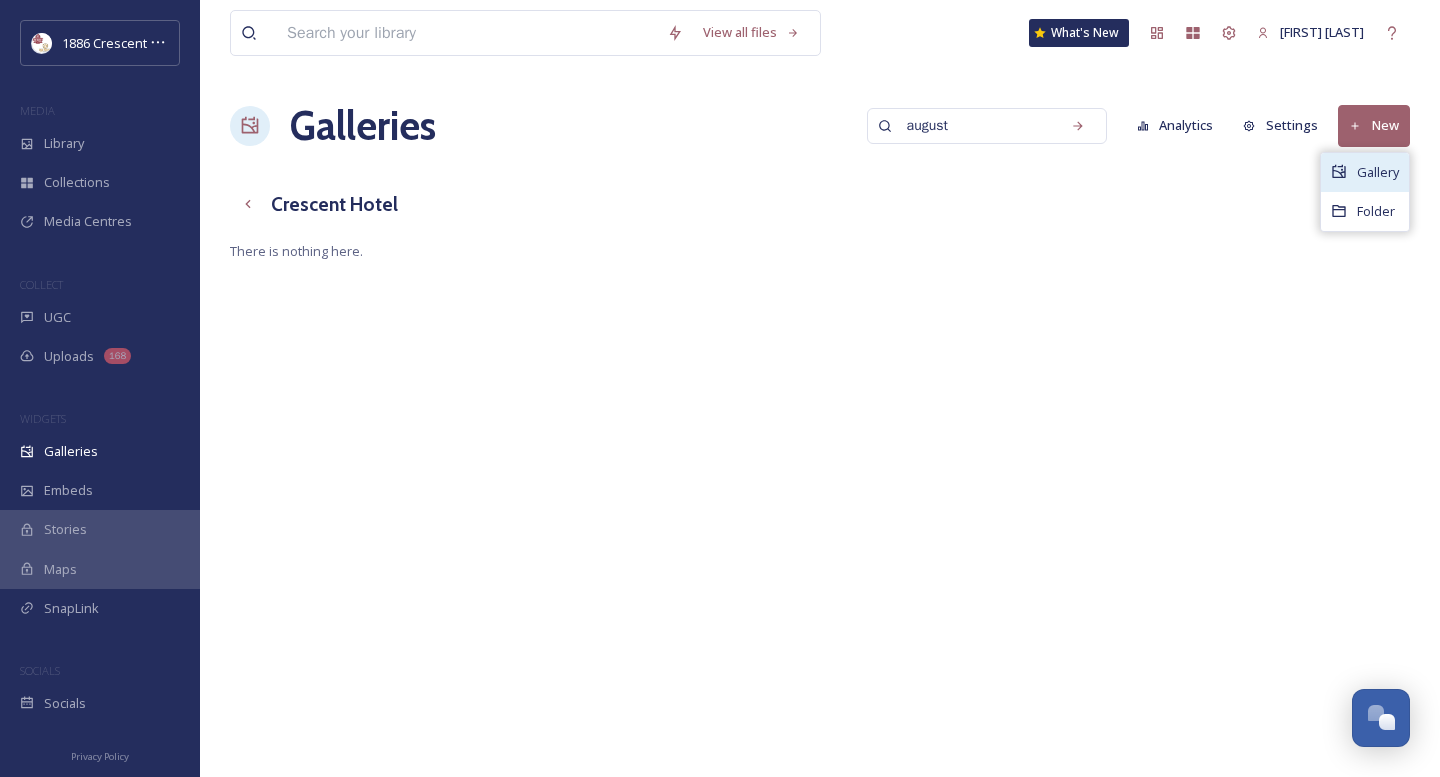 click on "Gallery" at bounding box center (1378, 172) 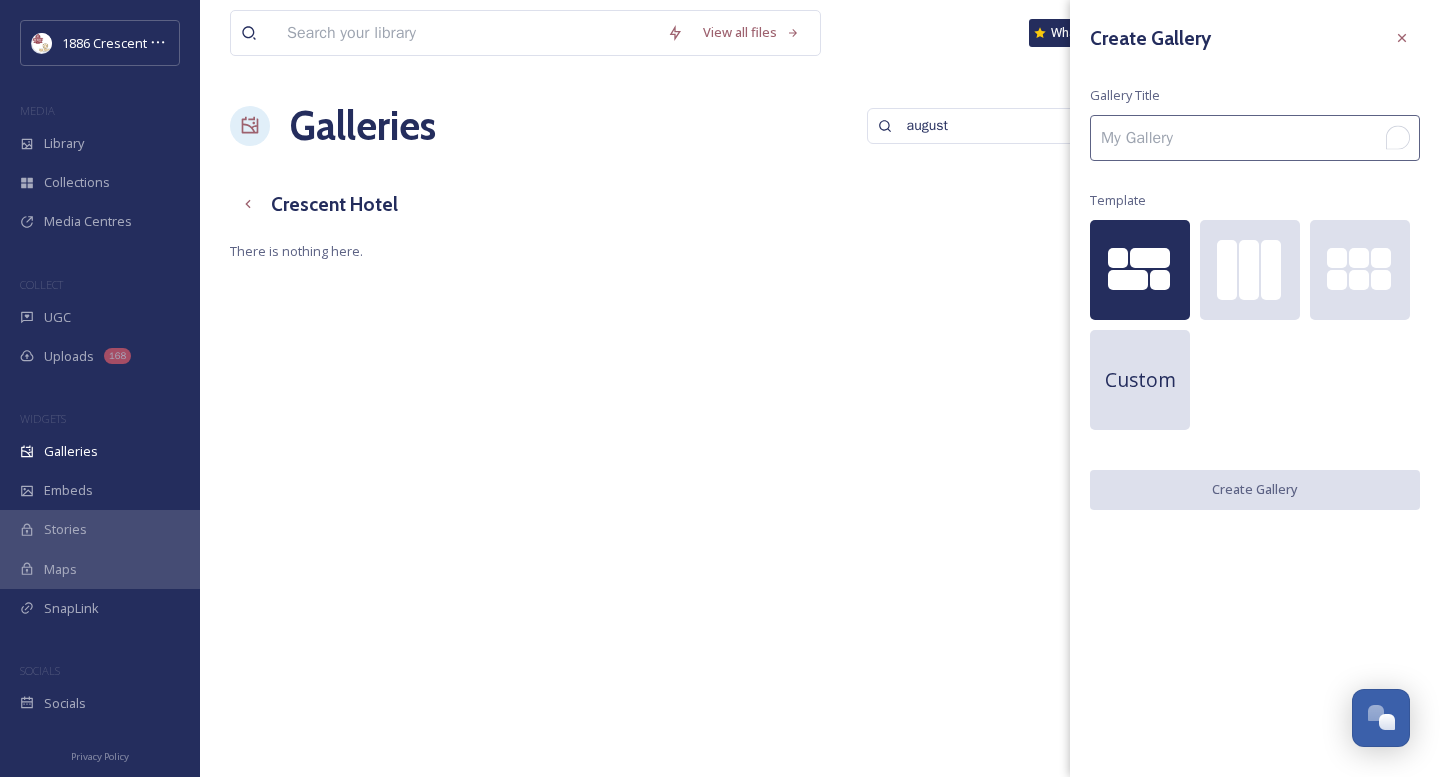 click at bounding box center (1255, 138) 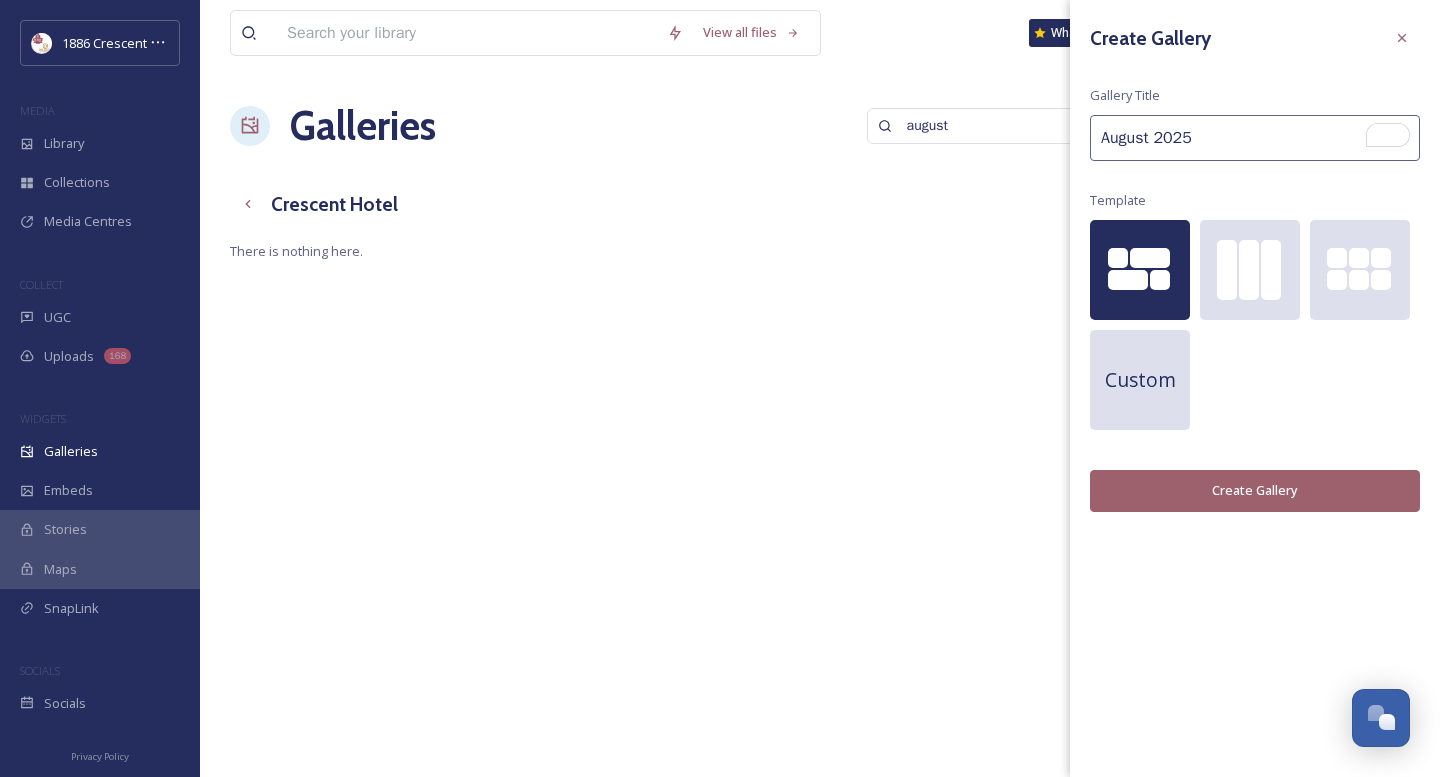 type on "August 2025" 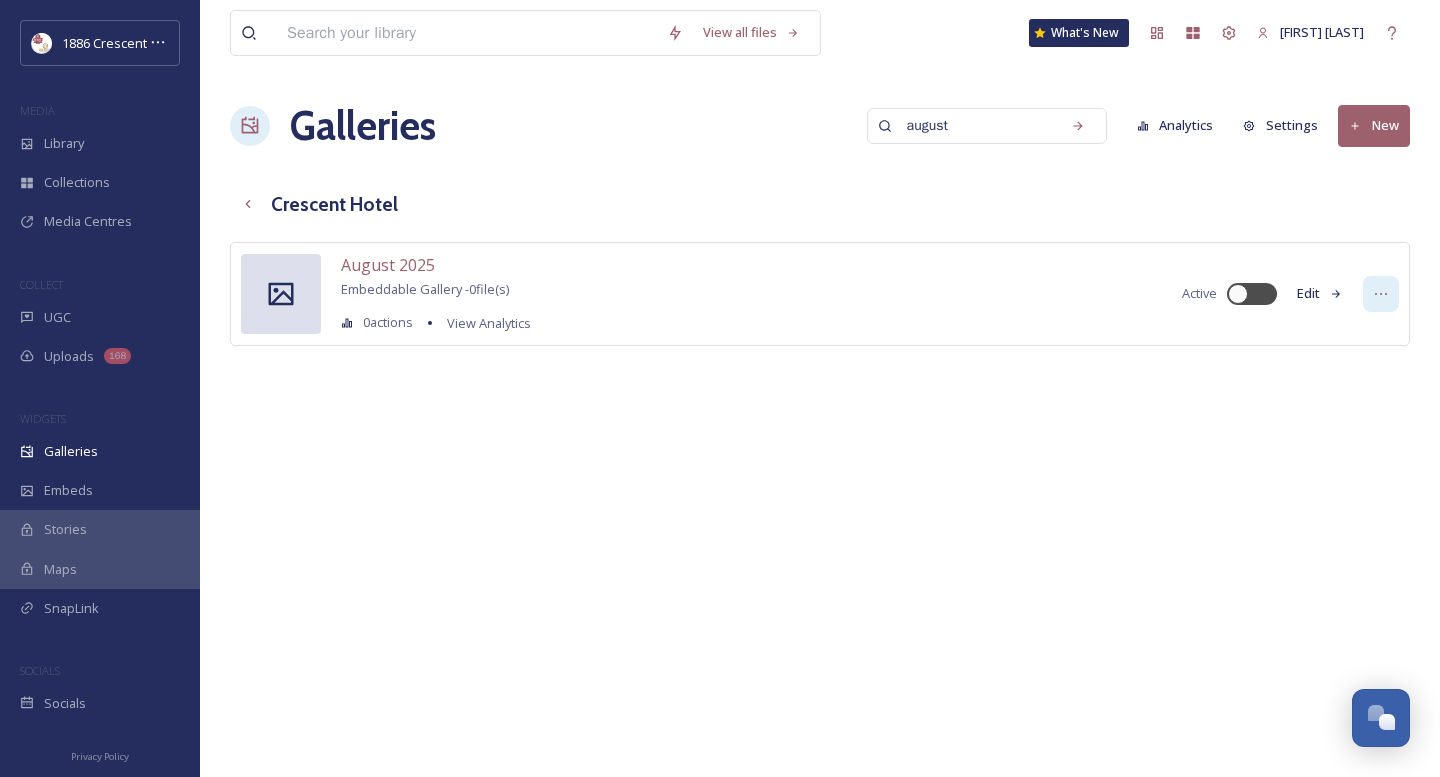 click 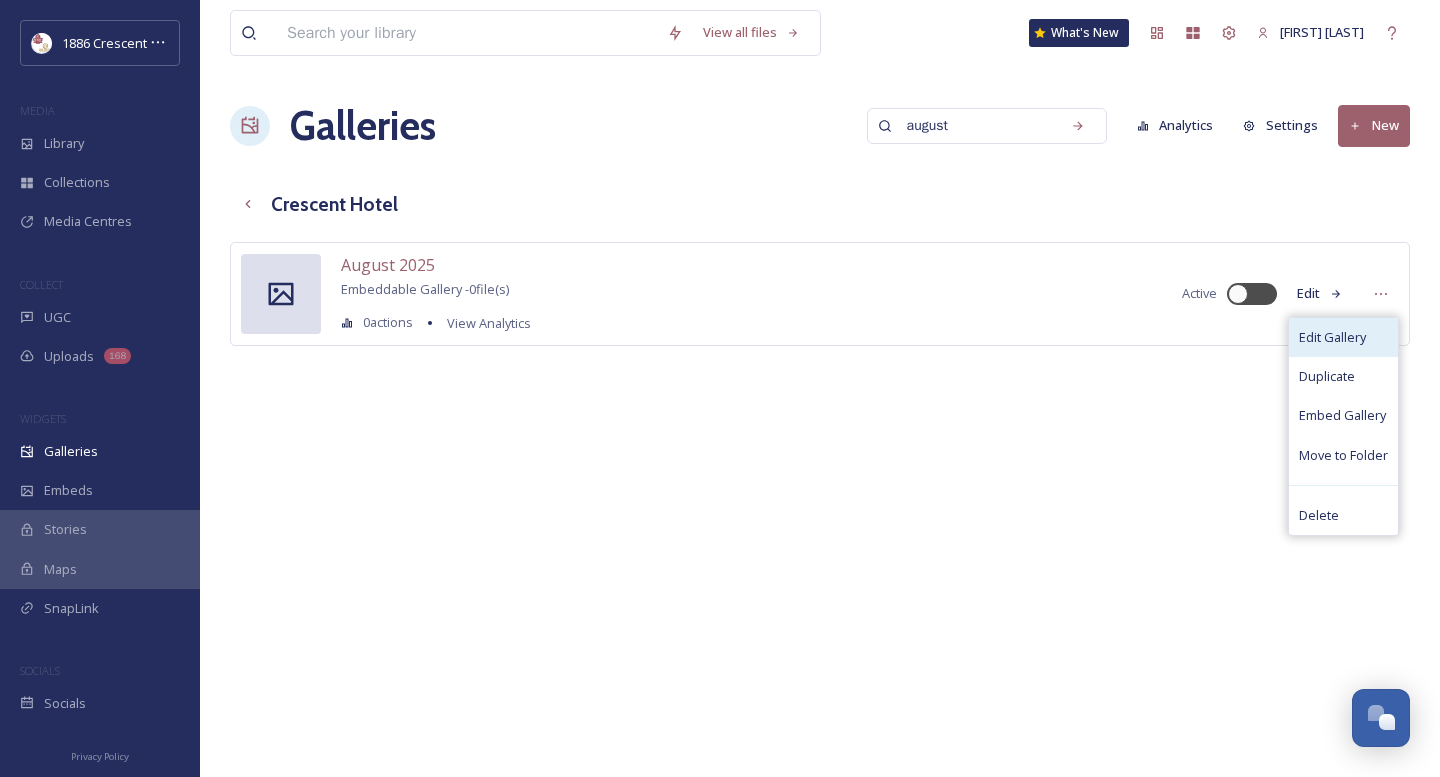 click on "Edit Gallery" at bounding box center (1343, 337) 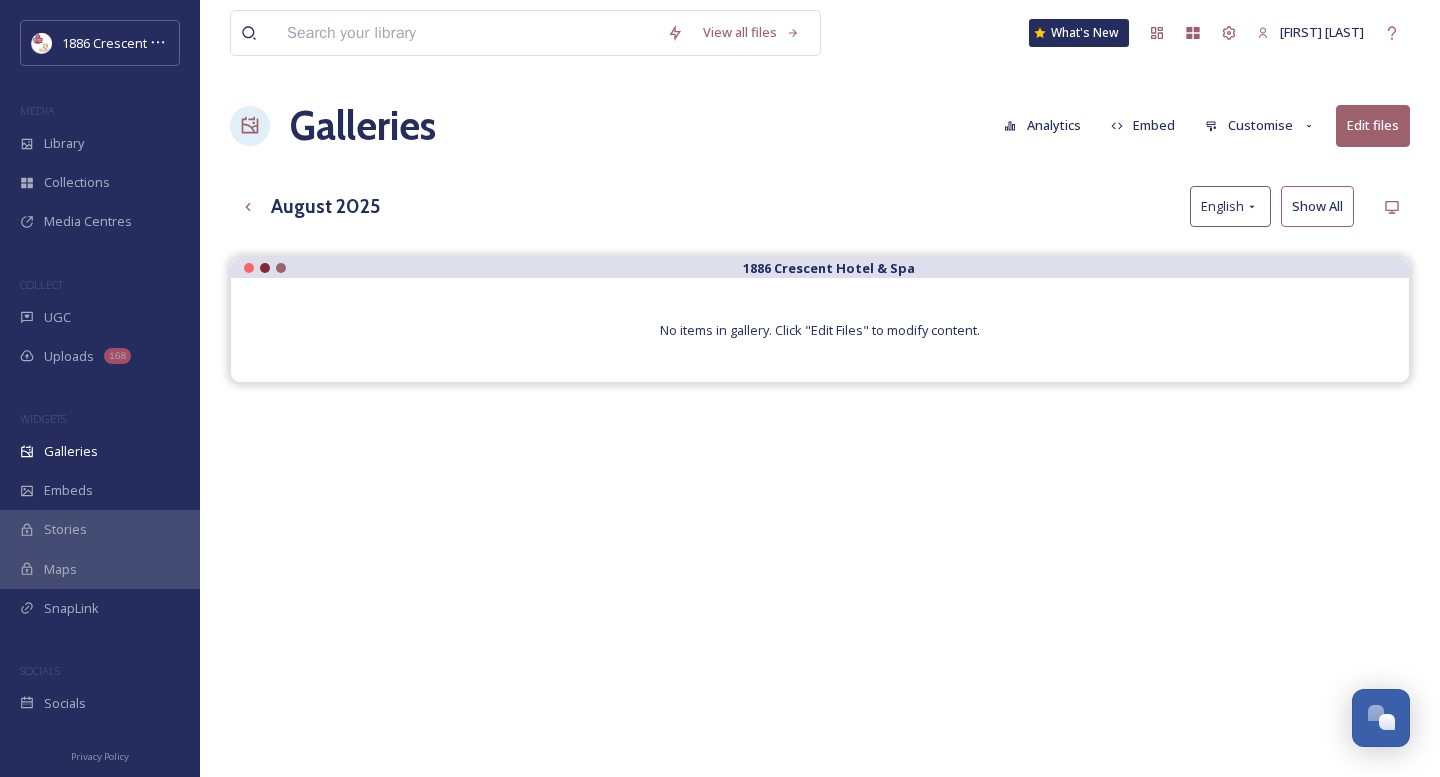 click on "No items in gallery. Click "Edit Files" to modify content." at bounding box center (820, 330) 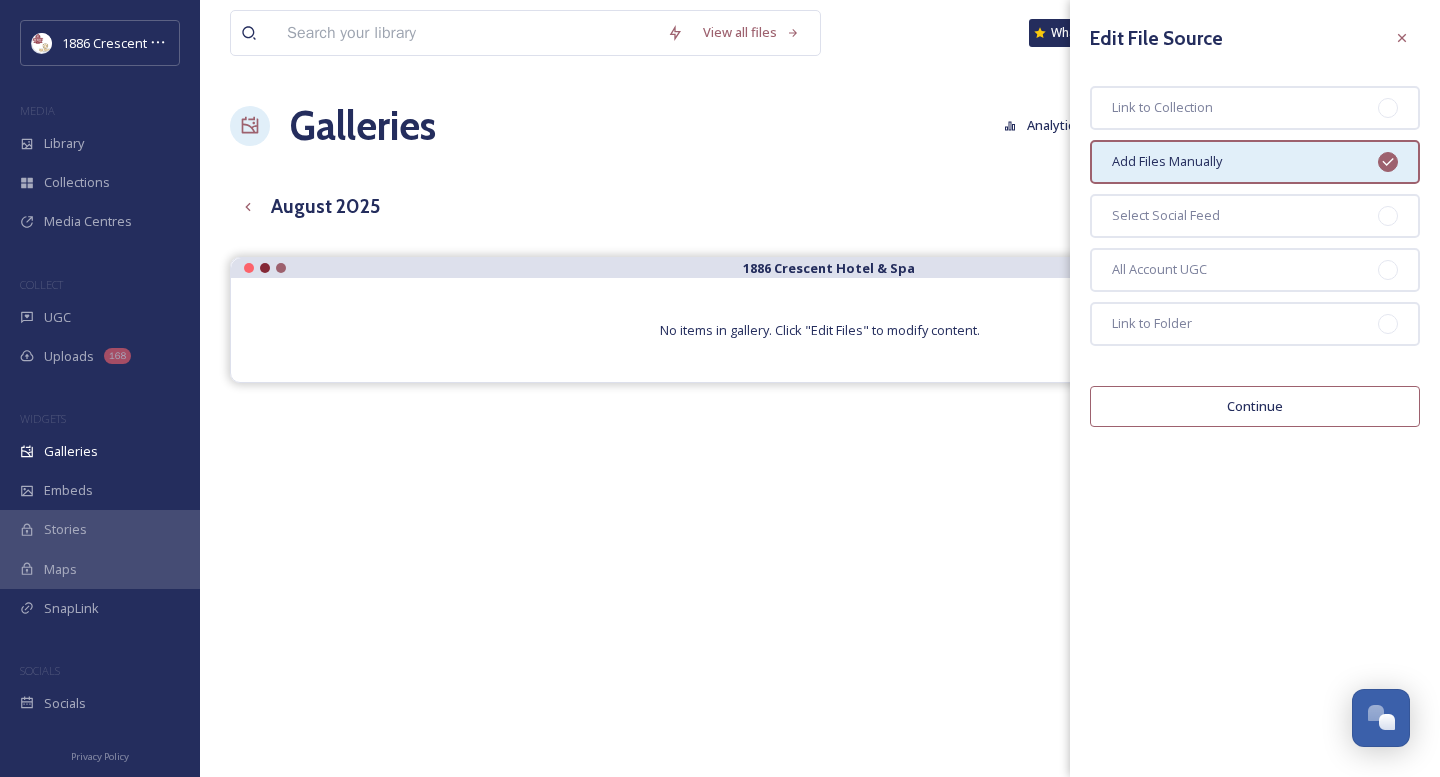 click on "Continue" at bounding box center [1255, 406] 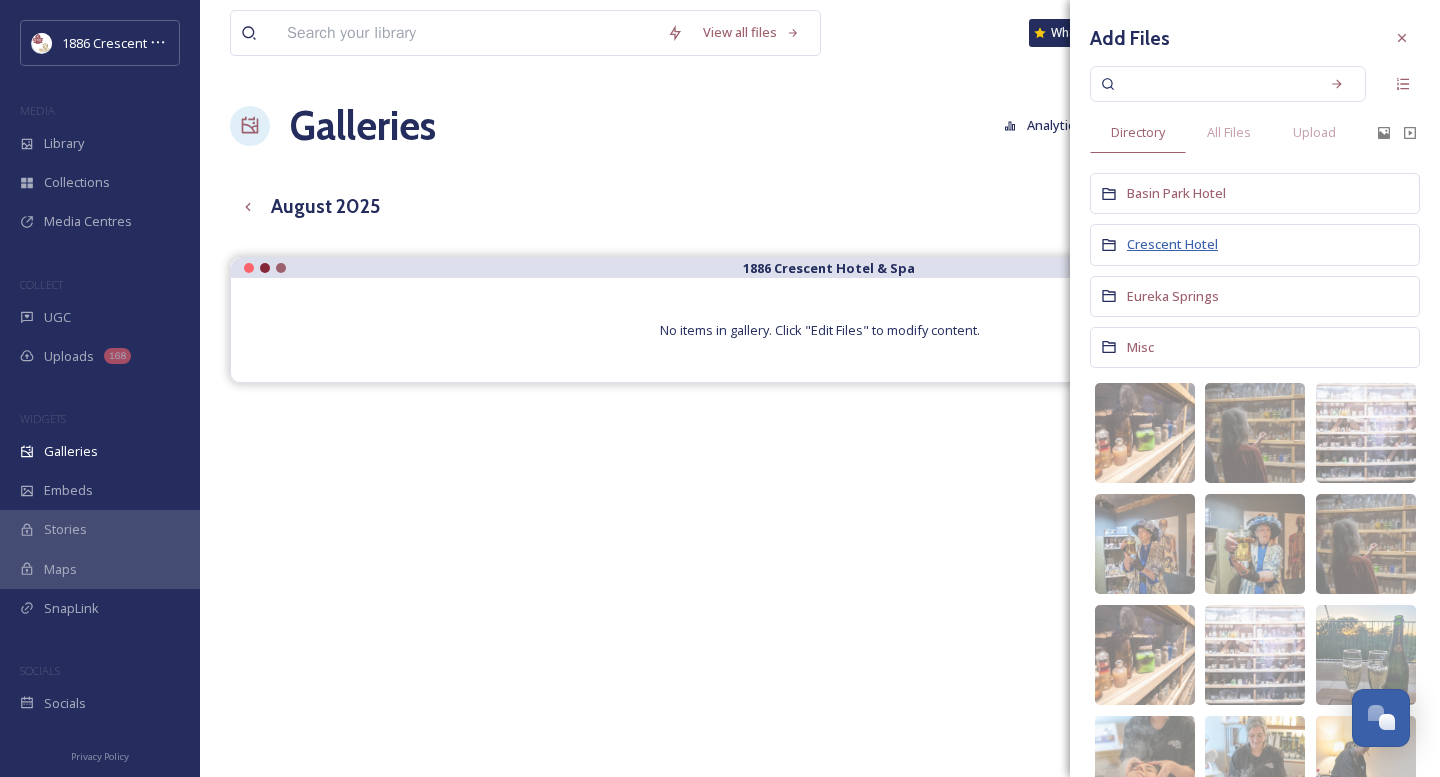 click on "Crescent Hotel" at bounding box center (1172, 244) 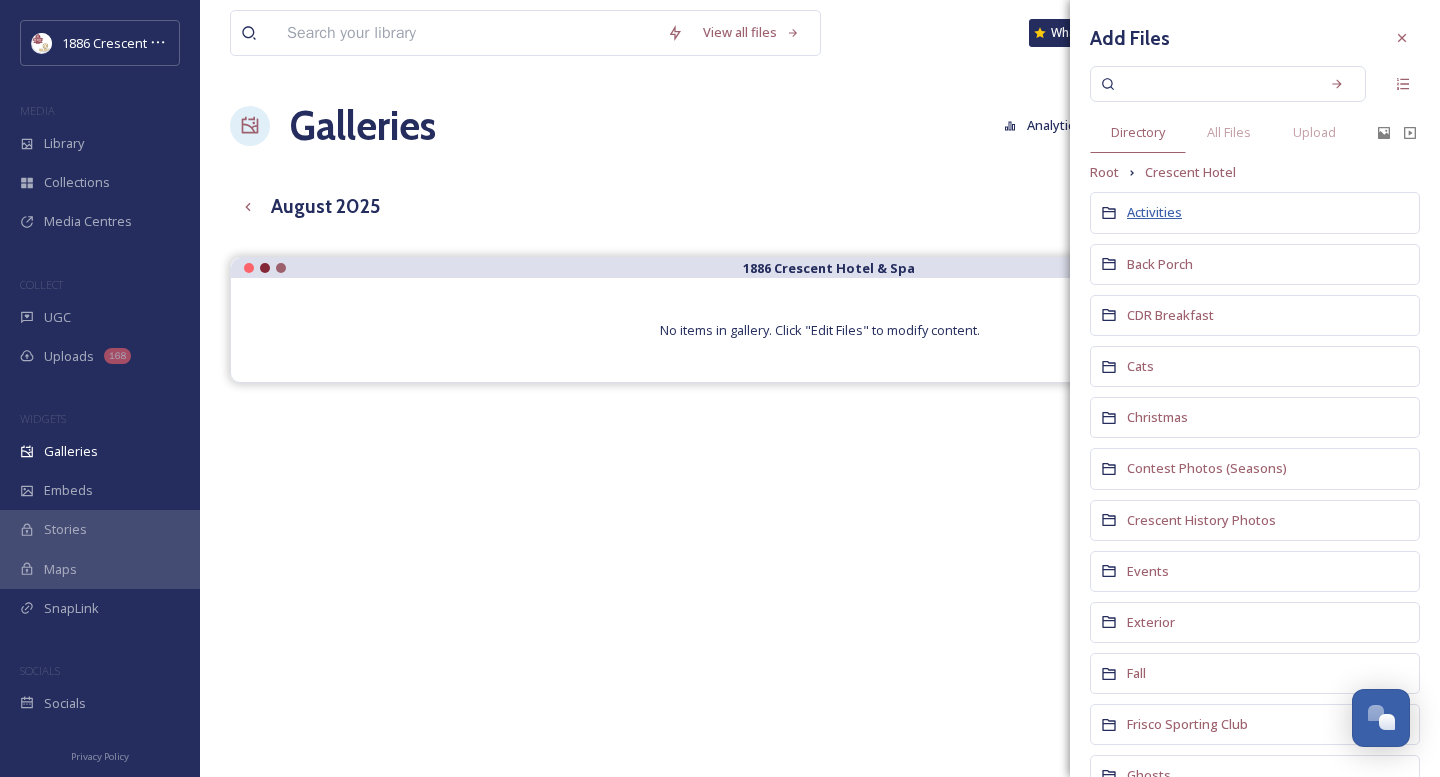 click on "Activities" at bounding box center (1154, 212) 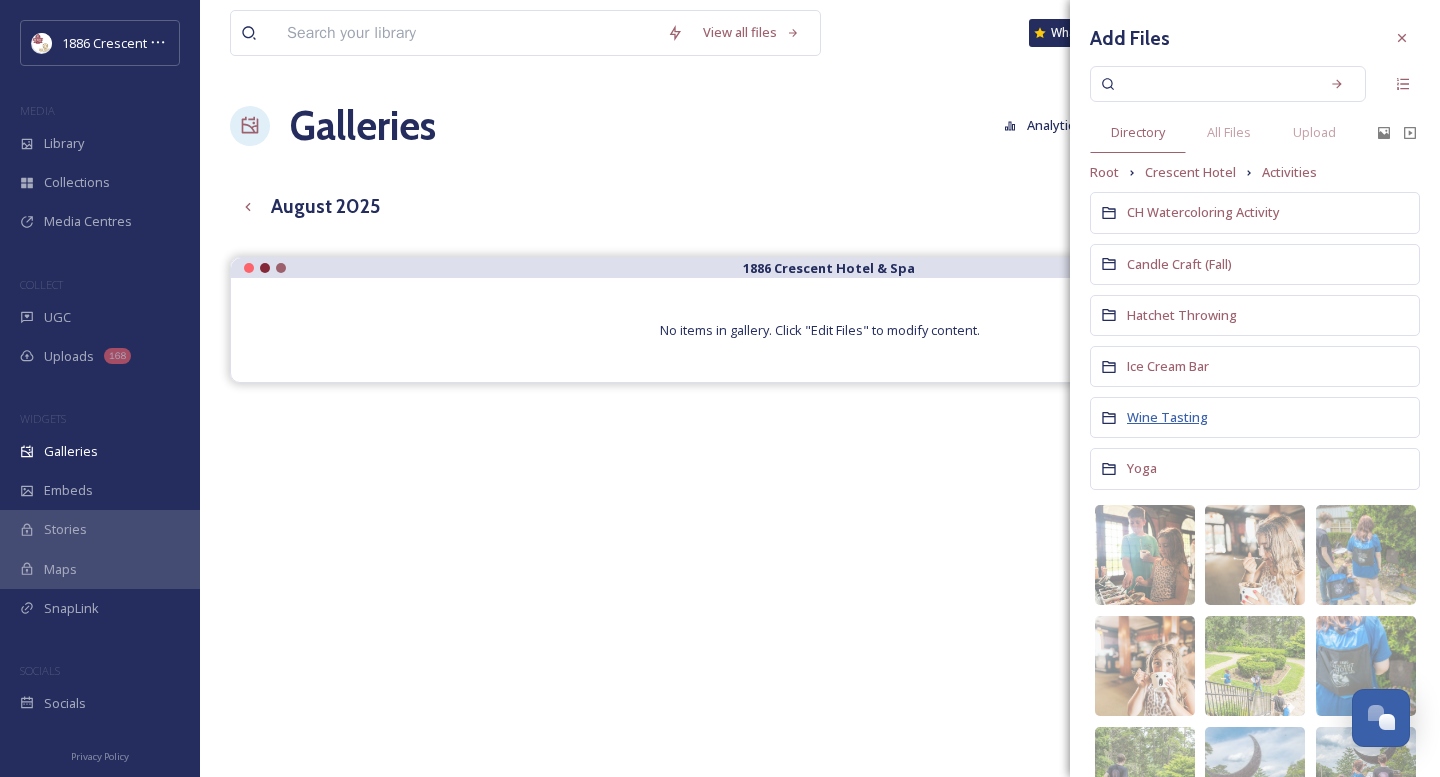 click on "Wine Tasting" at bounding box center [1167, 417] 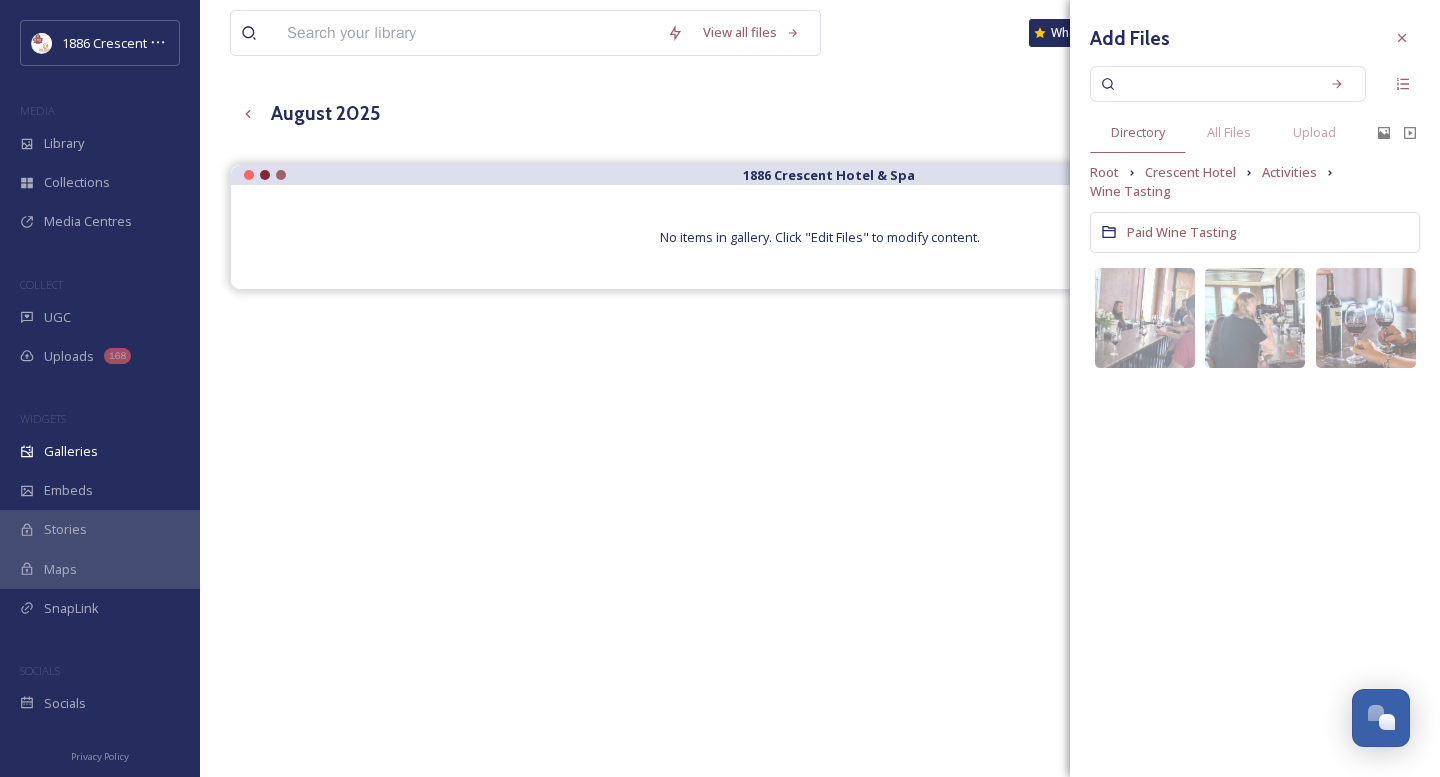 scroll, scrollTop: 94, scrollLeft: 0, axis: vertical 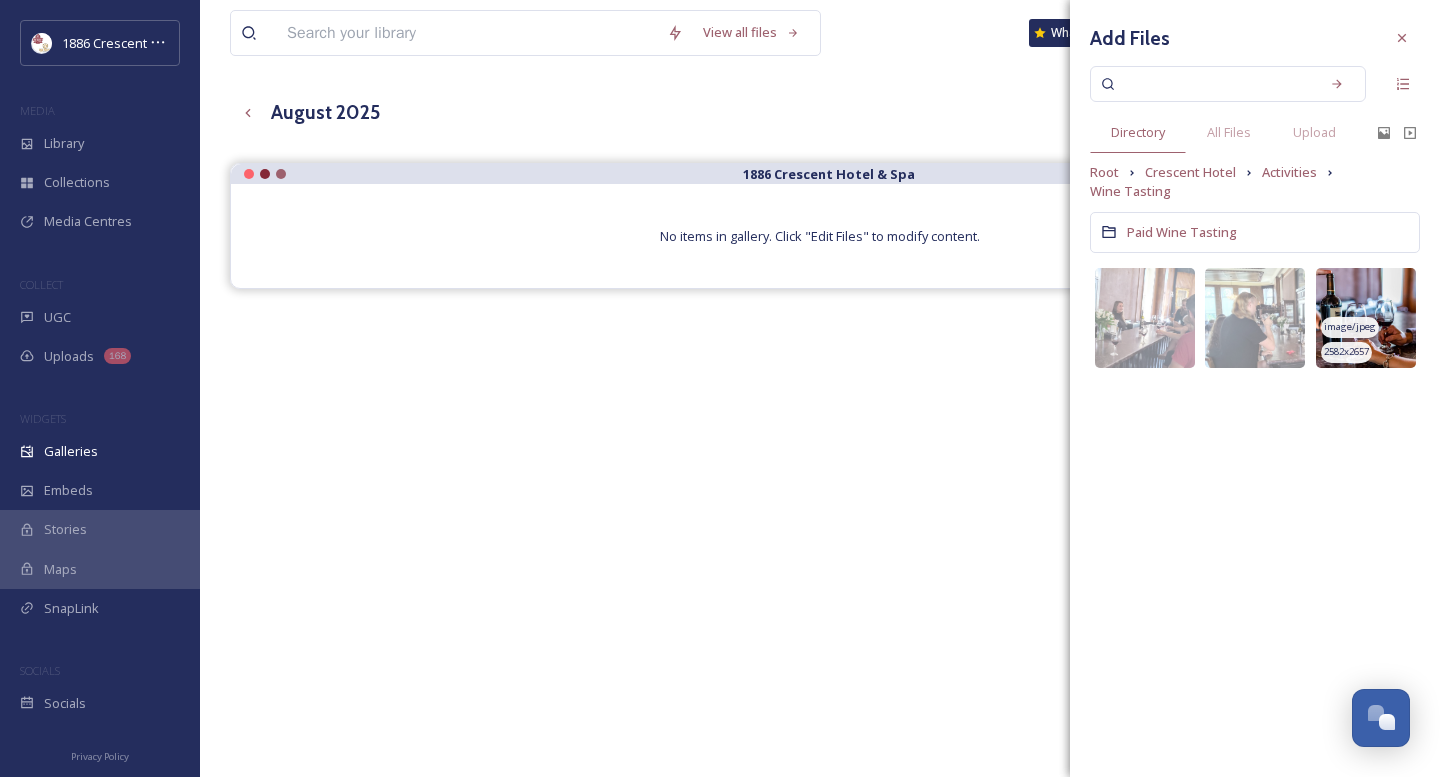 click at bounding box center (1366, 318) 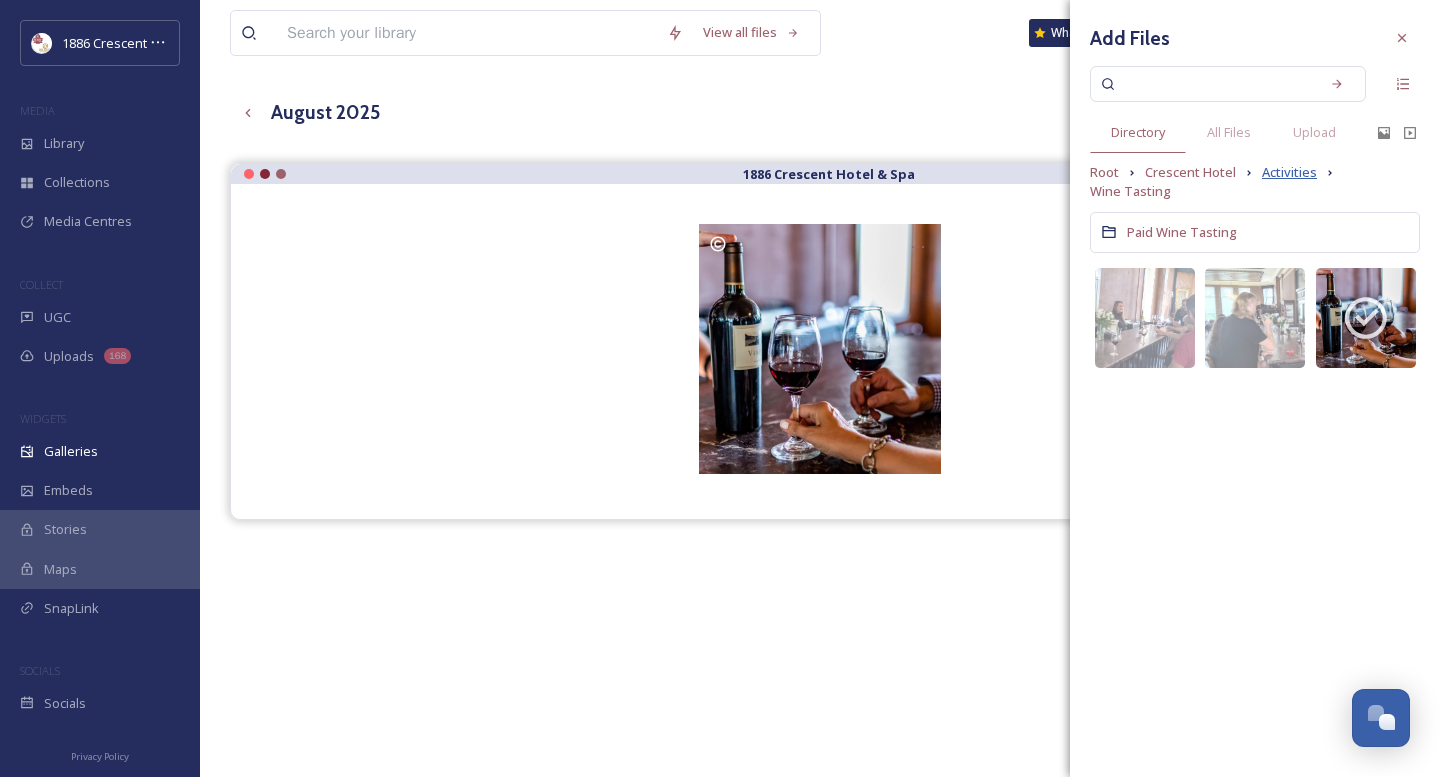click on "Activities" at bounding box center [1289, 172] 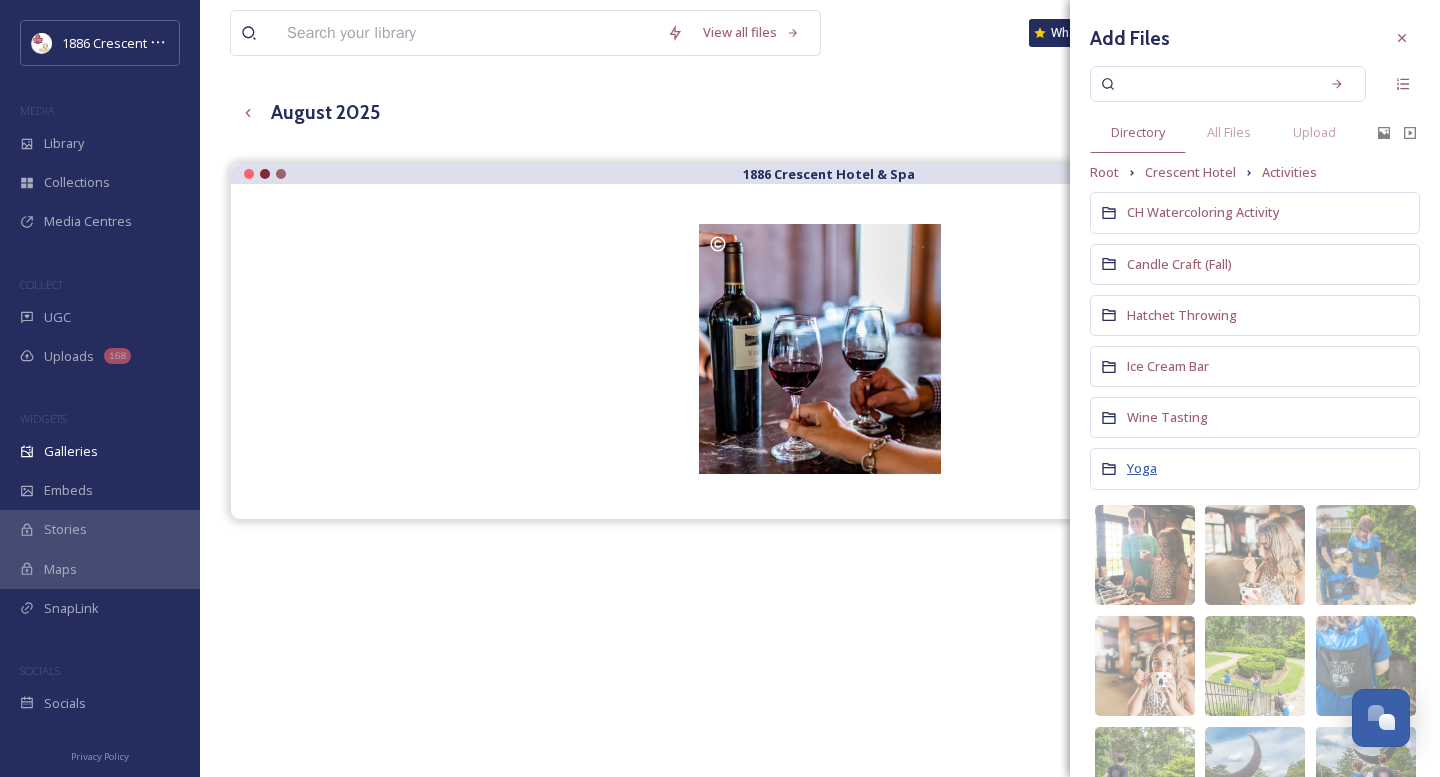 click on "Yoga" at bounding box center [1142, 468] 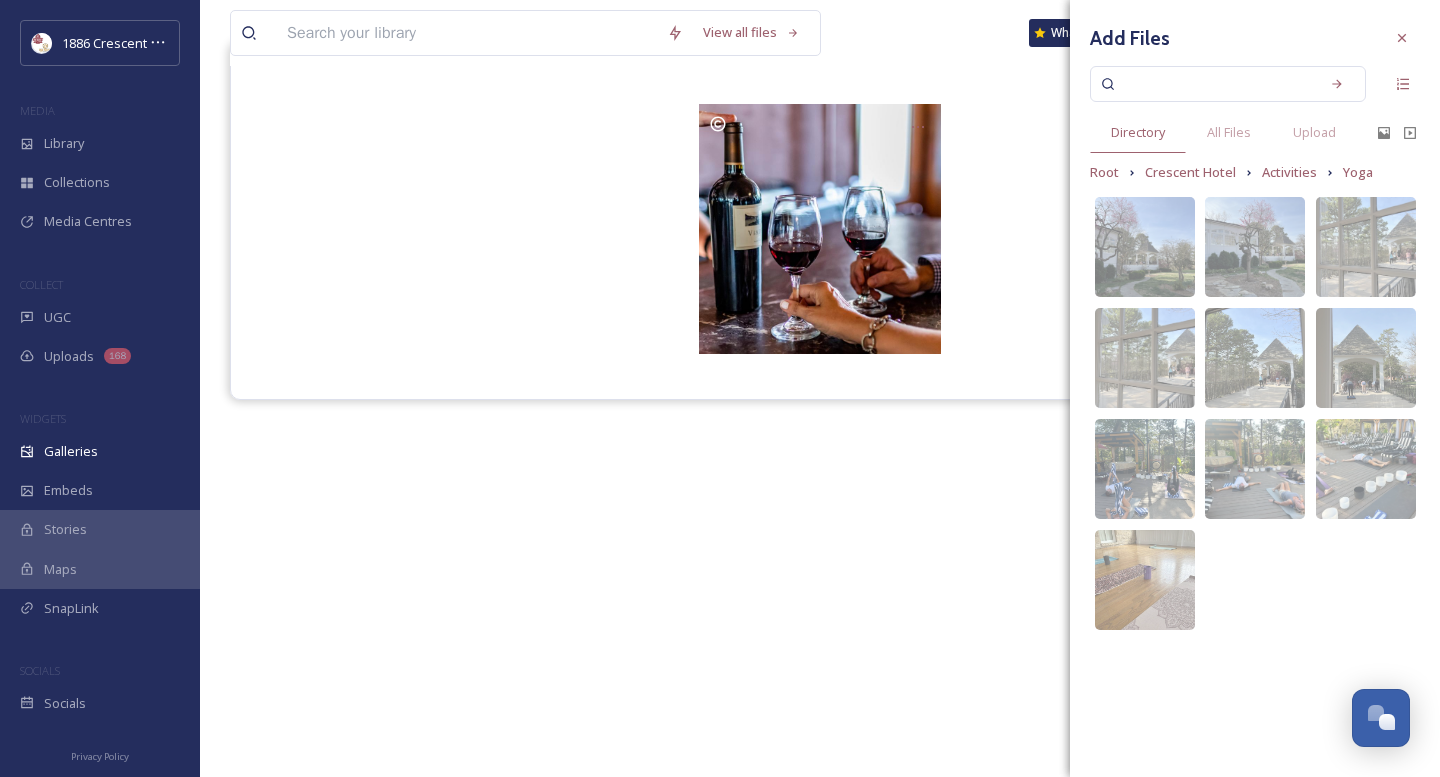 scroll, scrollTop: 215, scrollLeft: 0, axis: vertical 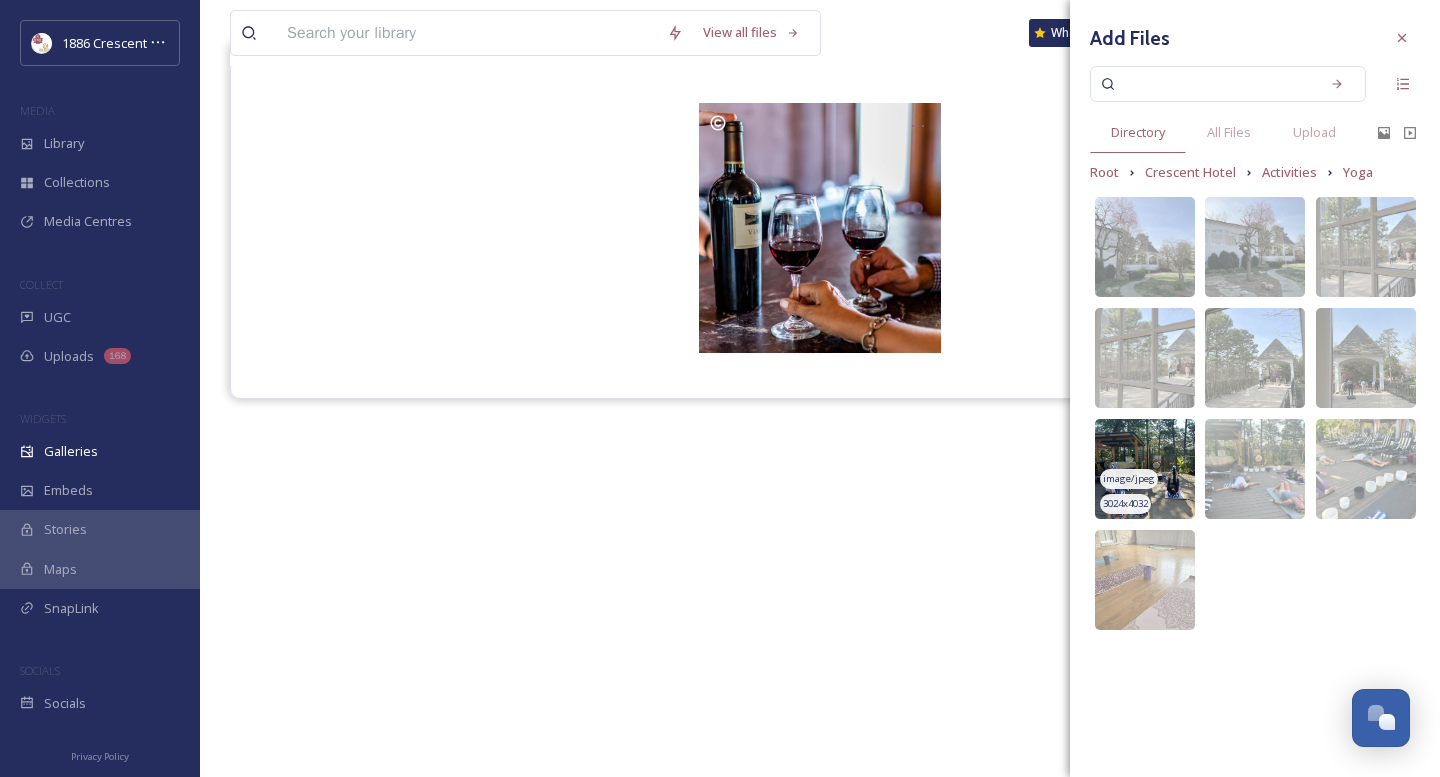 click at bounding box center (1145, 469) 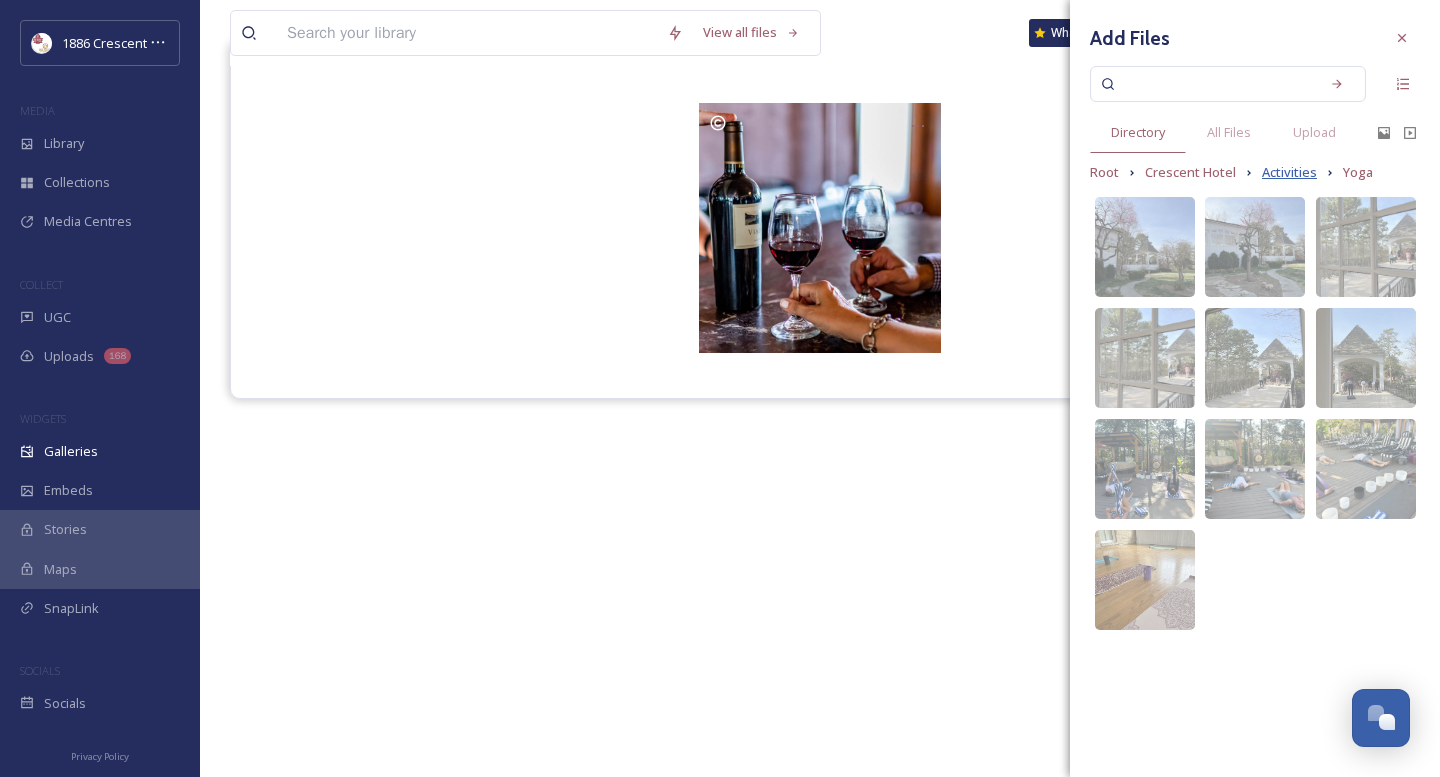 click on "Activities" at bounding box center (1289, 172) 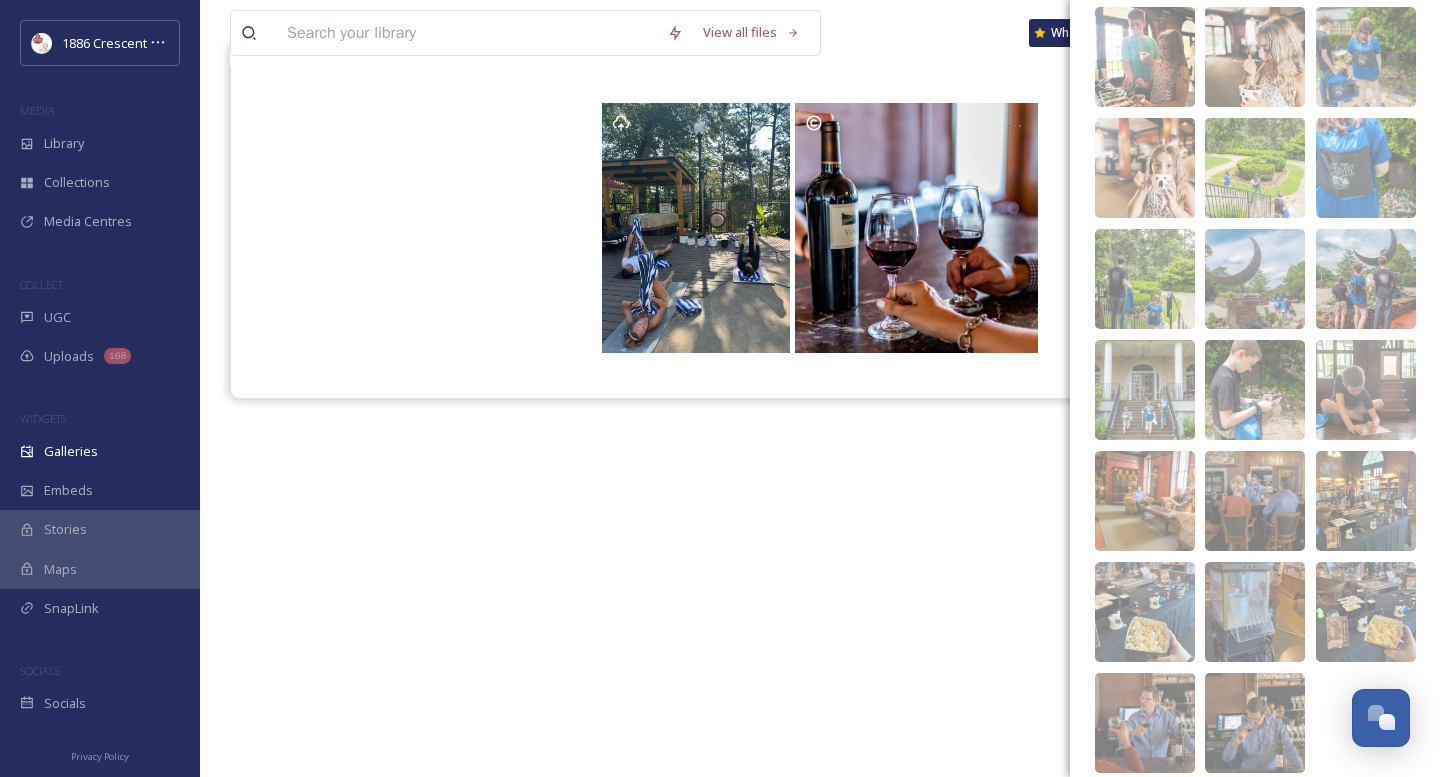 scroll, scrollTop: 558, scrollLeft: 0, axis: vertical 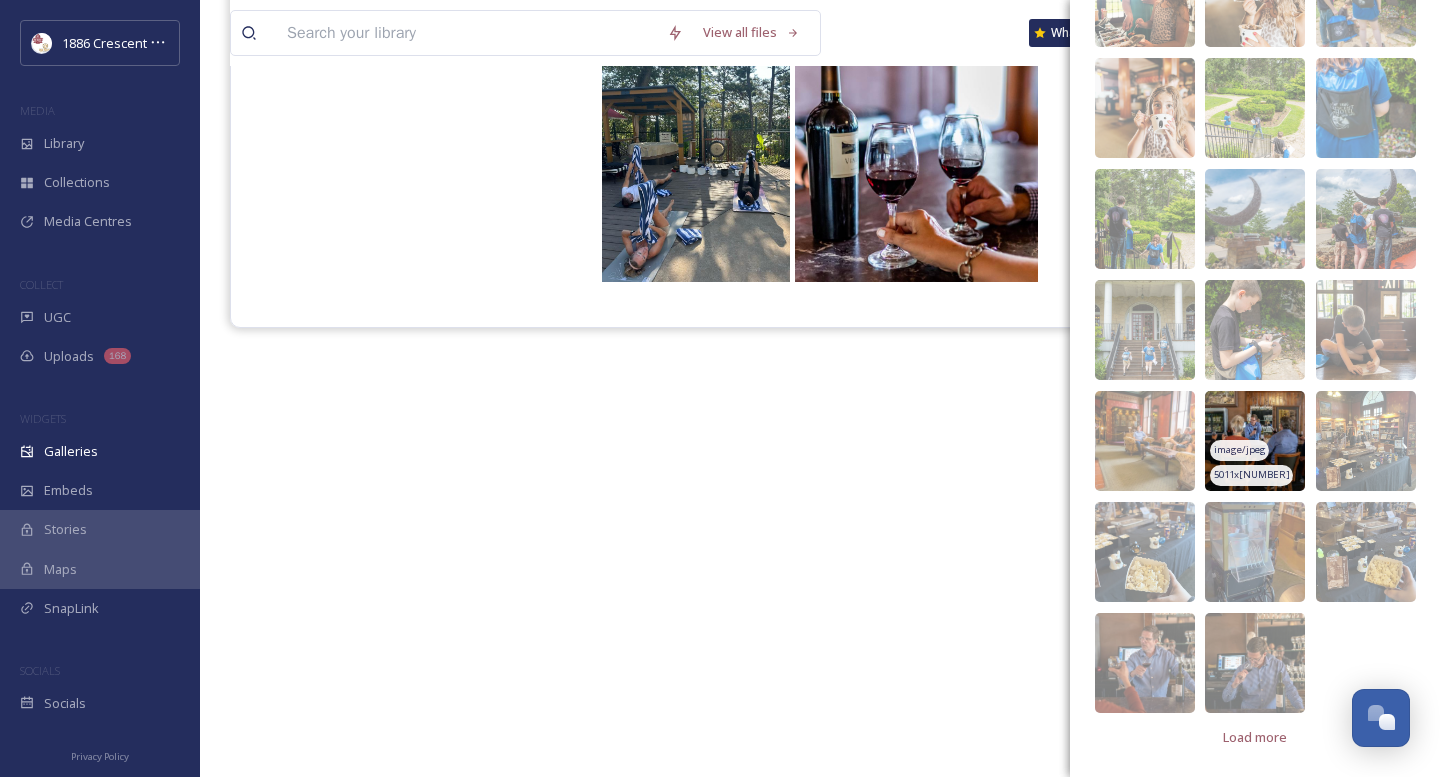 click at bounding box center [1255, 441] 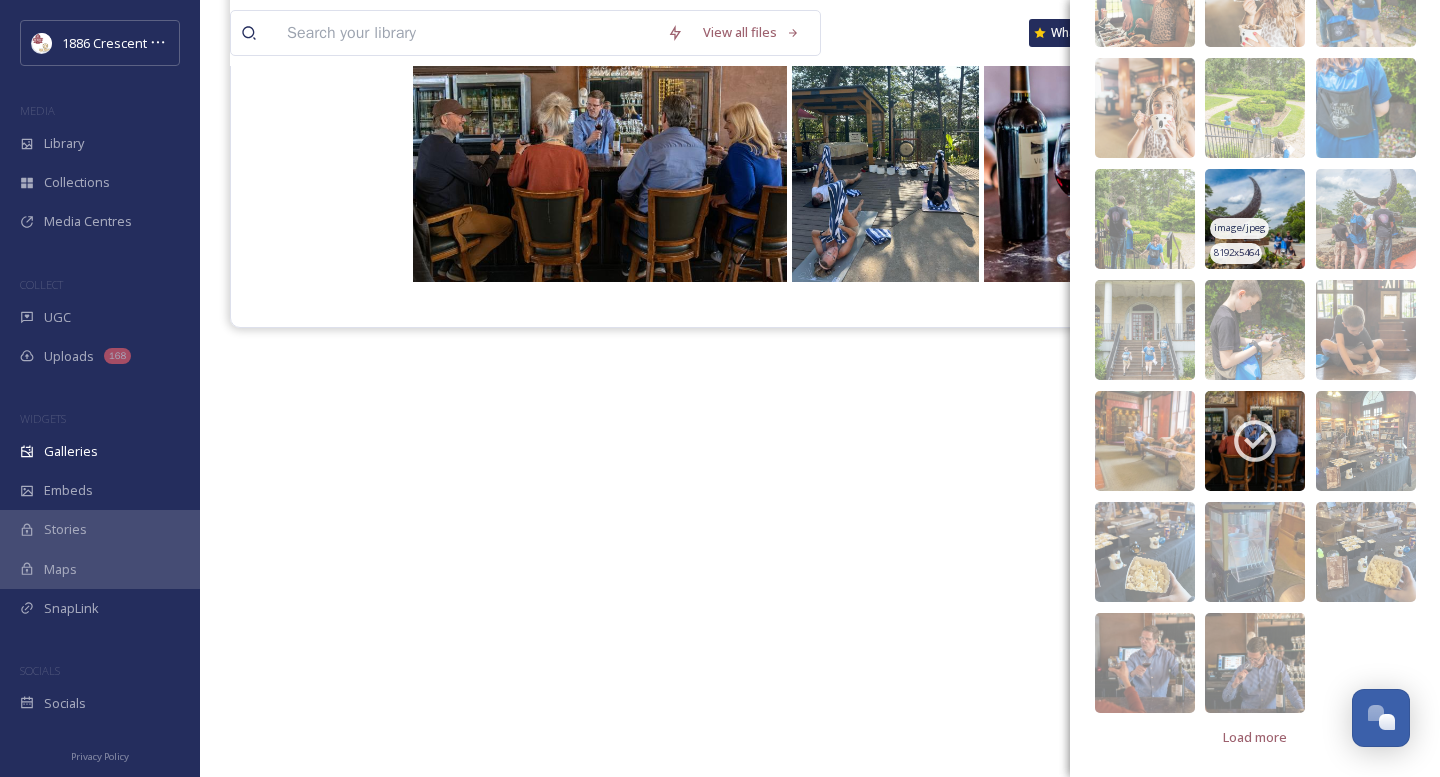 scroll, scrollTop: 0, scrollLeft: 0, axis: both 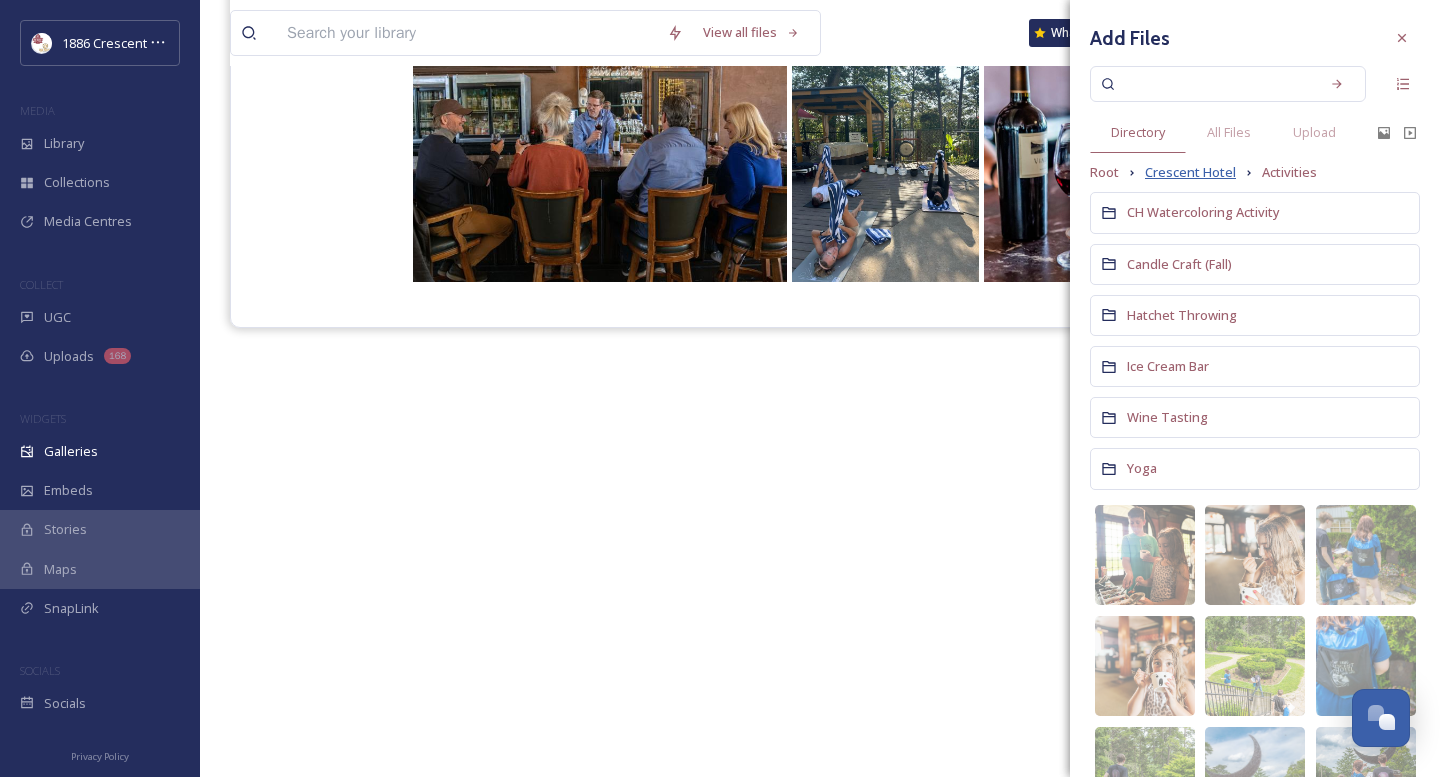 click on "Crescent Hotel" at bounding box center (1190, 172) 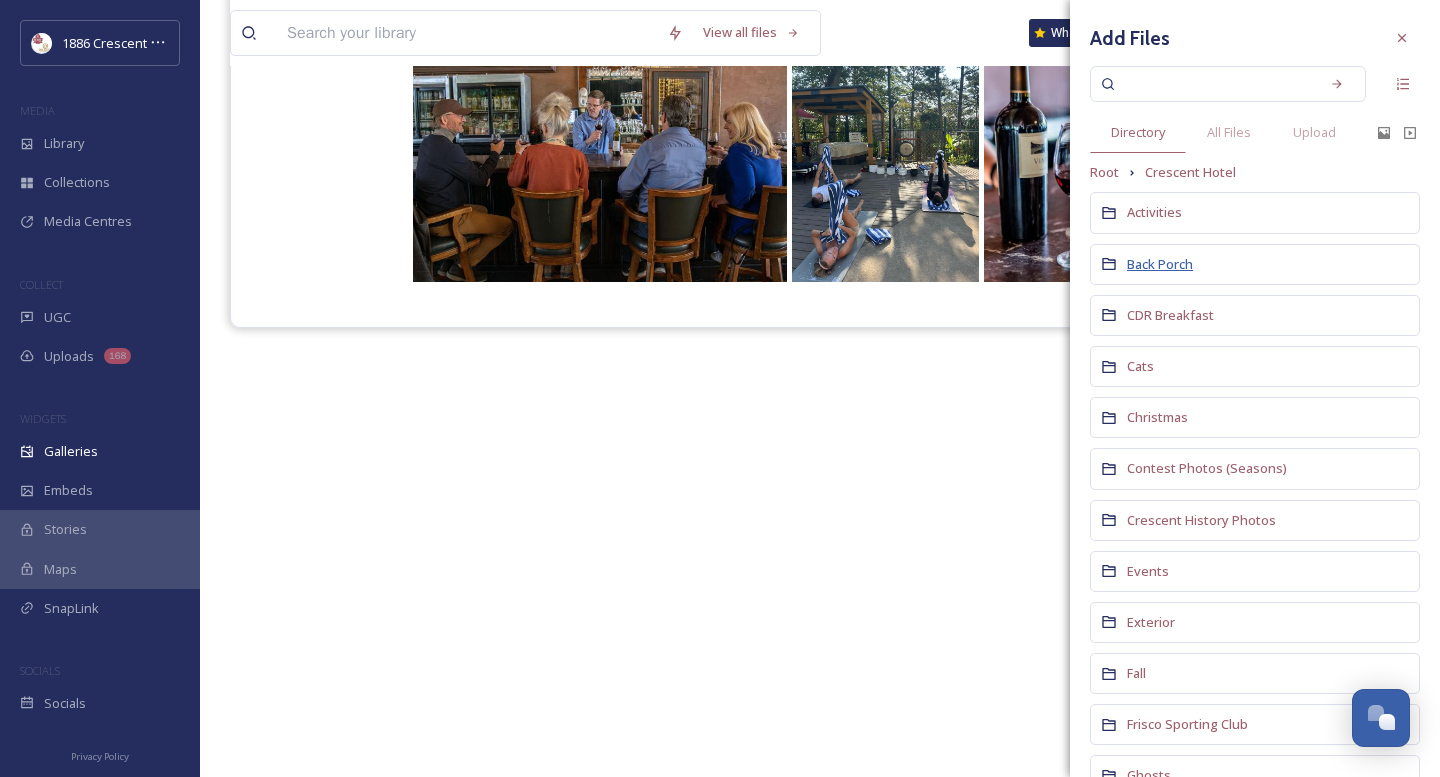 click on "Back Porch" at bounding box center (1160, 264) 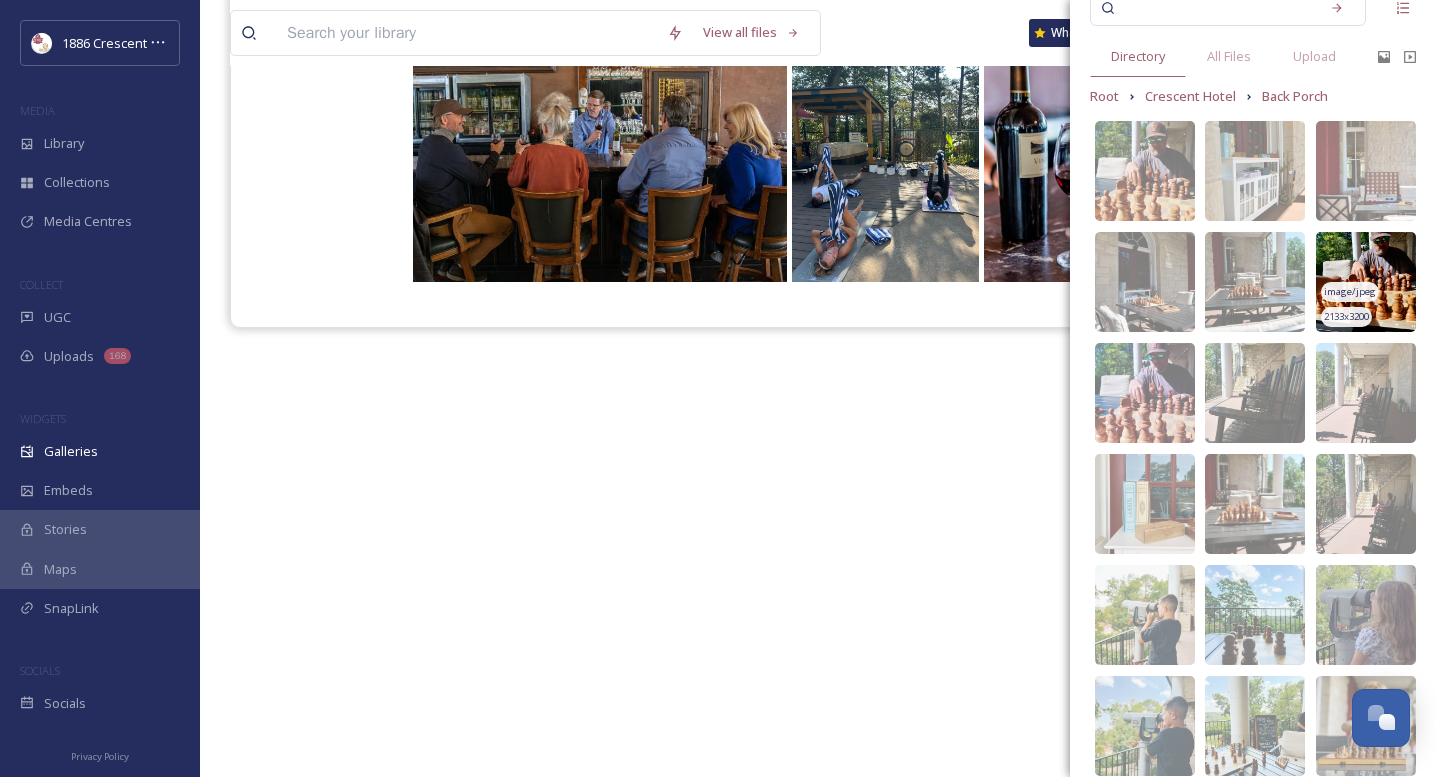 scroll, scrollTop: 72, scrollLeft: 0, axis: vertical 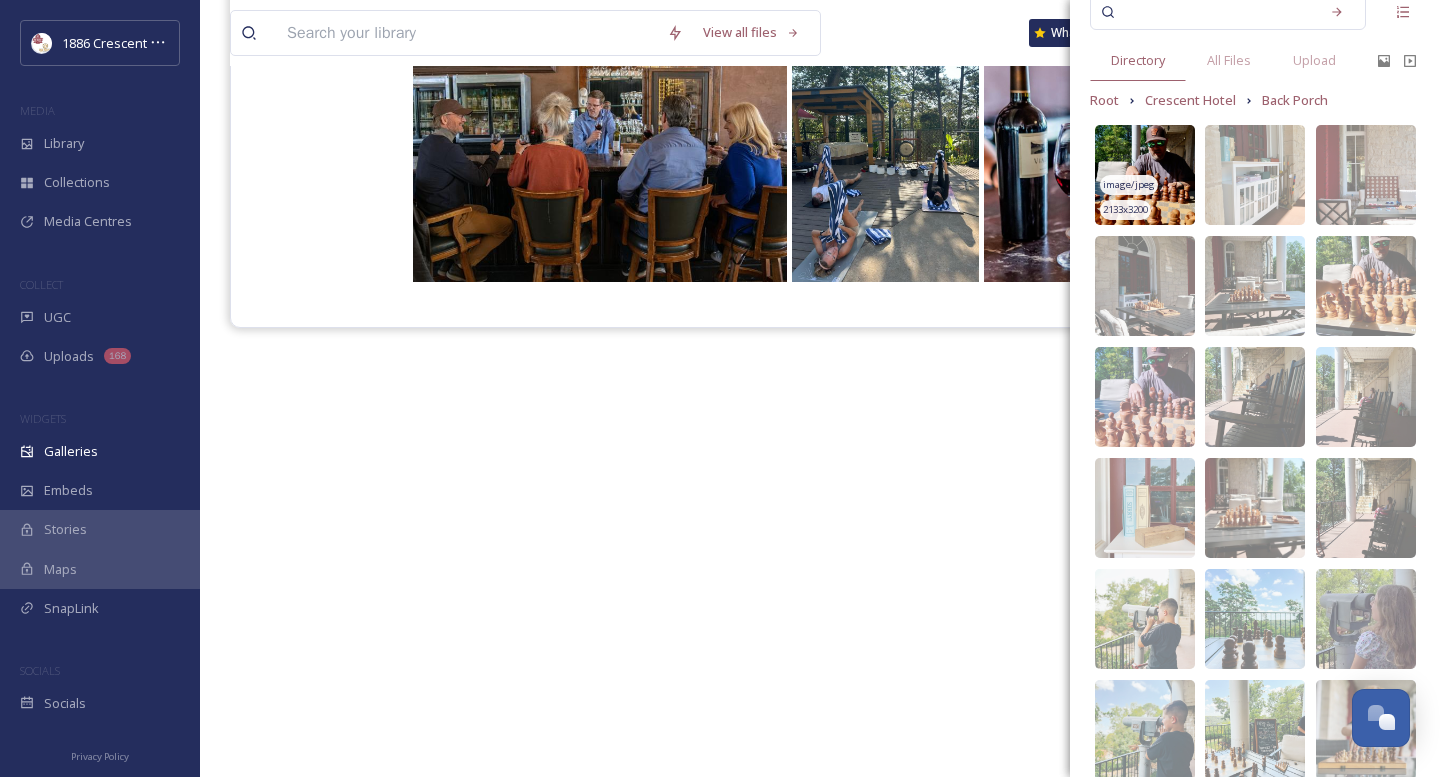 click on "image/jpeg" at bounding box center (1129, 185) 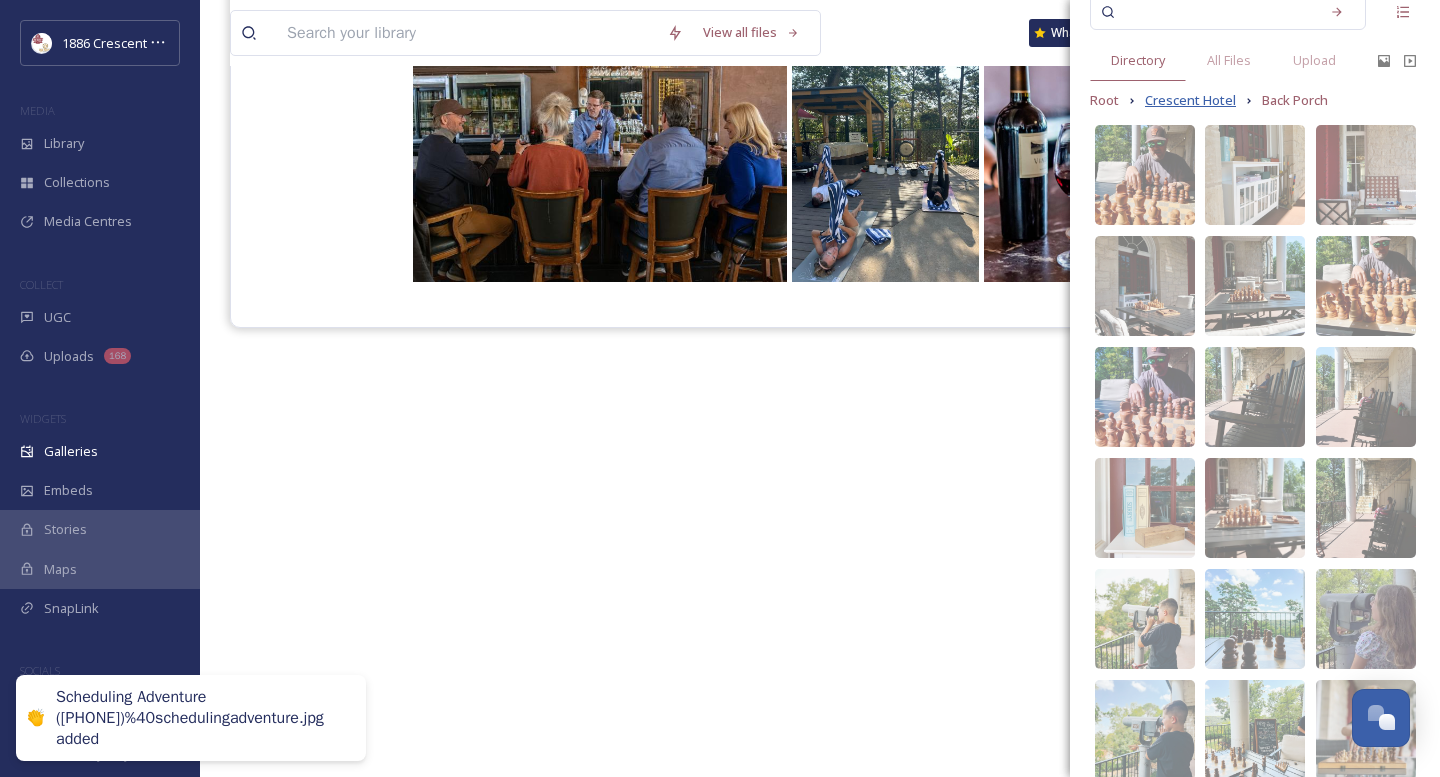 click on "Crescent Hotel" at bounding box center [1190, 100] 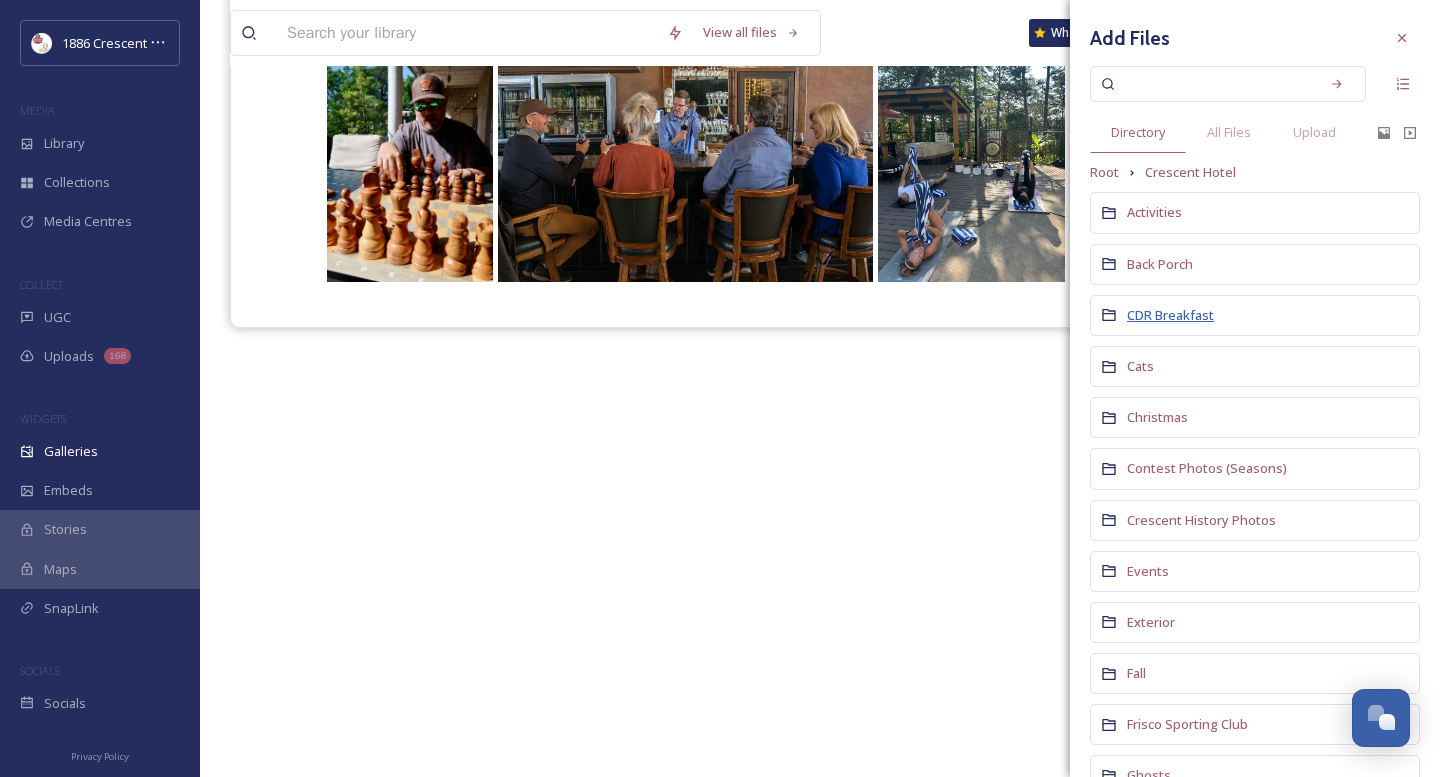 click on "CDR Breakfast" at bounding box center [1170, 315] 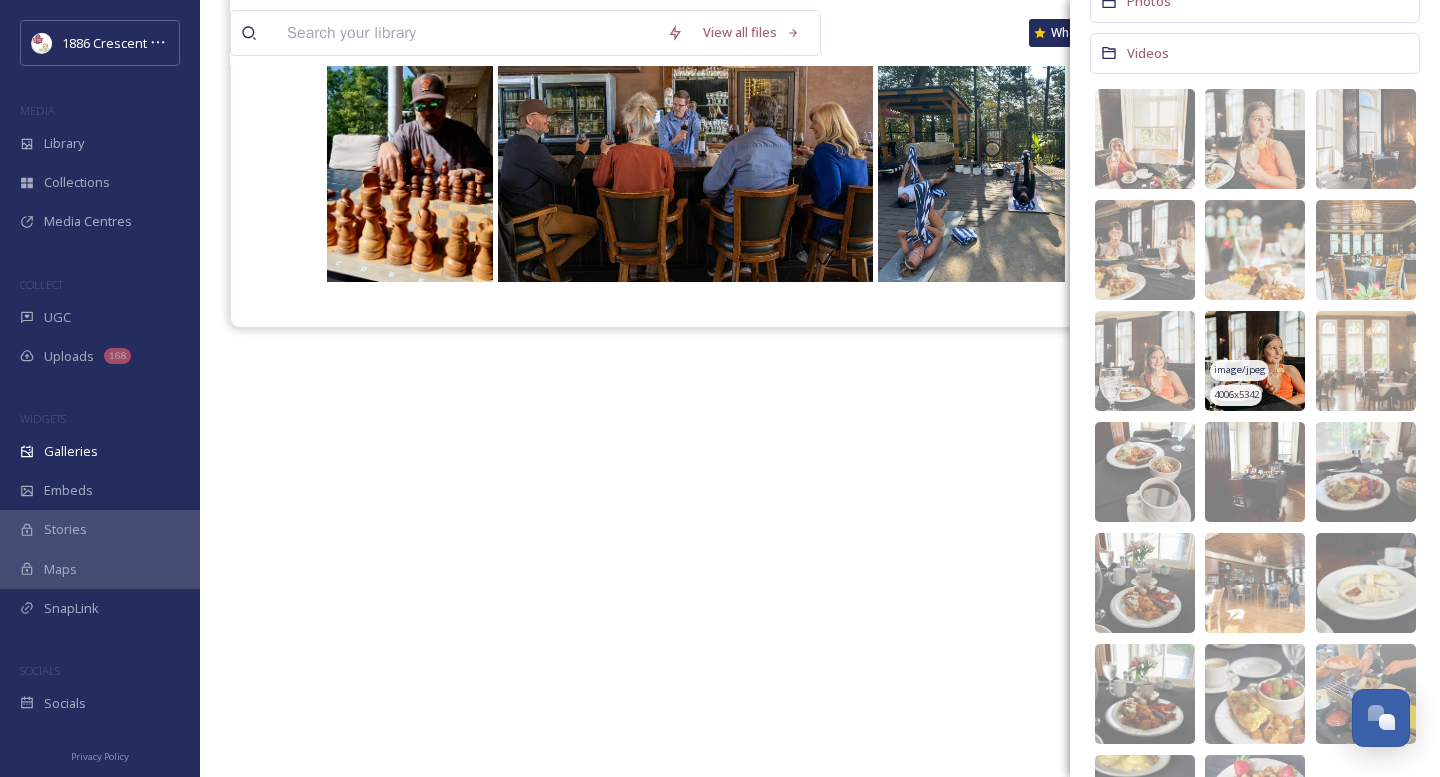 scroll, scrollTop: 353, scrollLeft: 0, axis: vertical 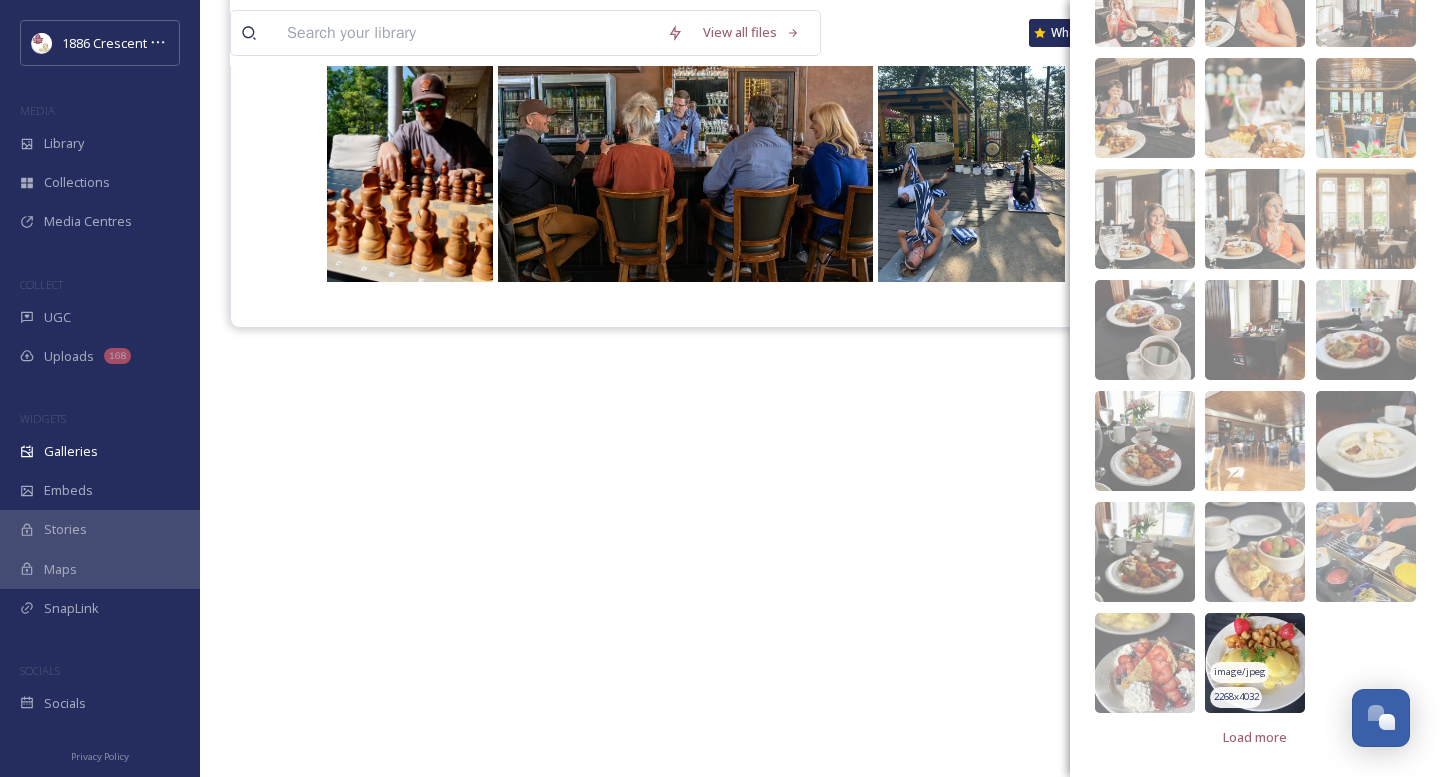click at bounding box center (1255, 663) 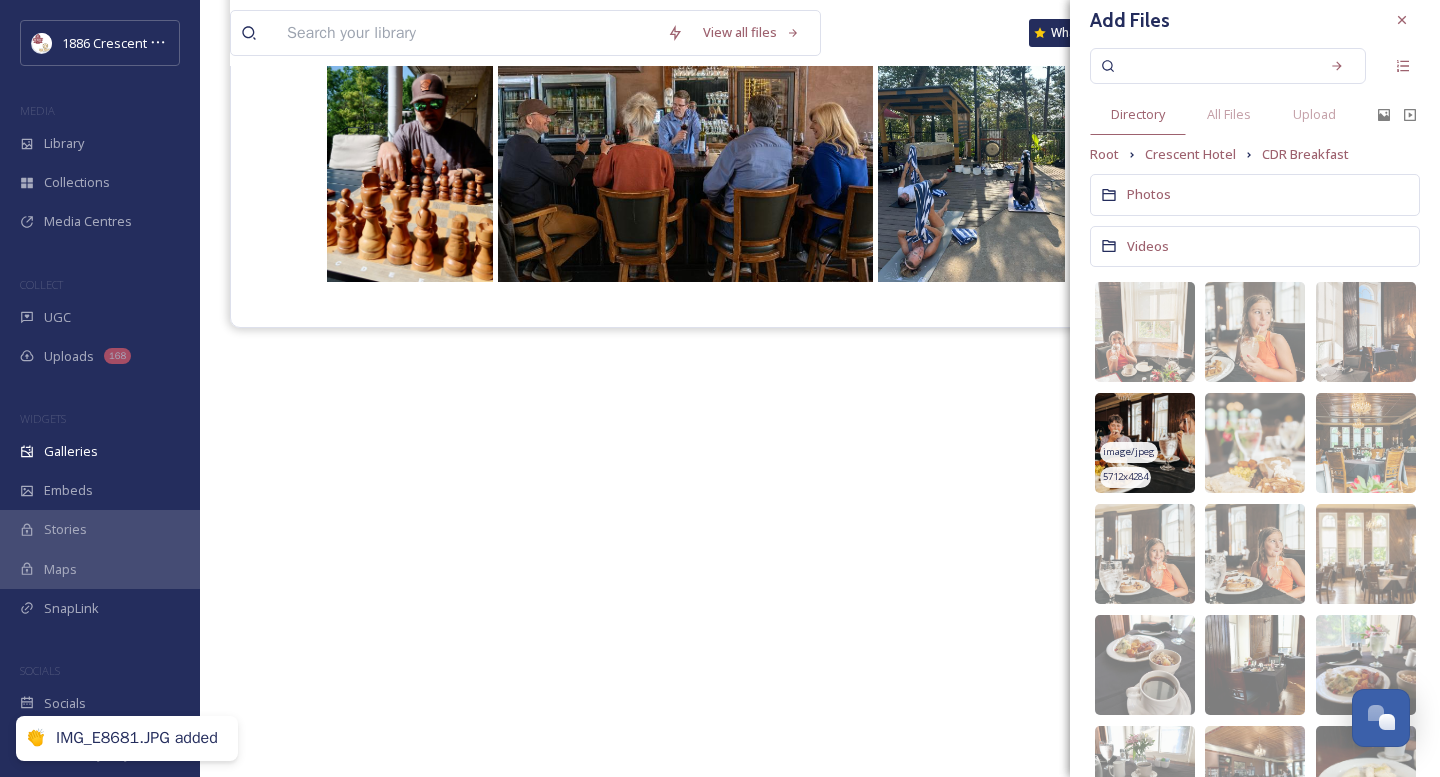 scroll, scrollTop: 0, scrollLeft: 0, axis: both 